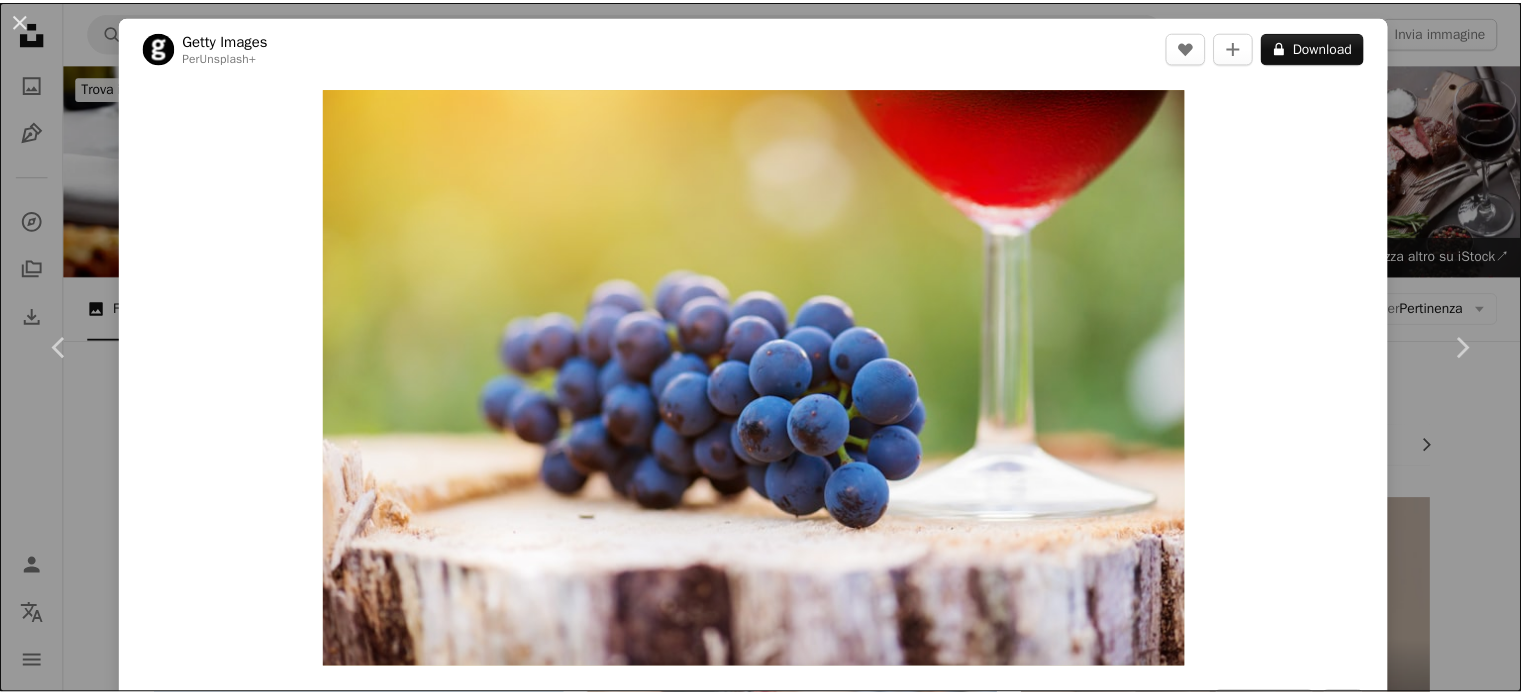 scroll, scrollTop: 14343, scrollLeft: 0, axis: vertical 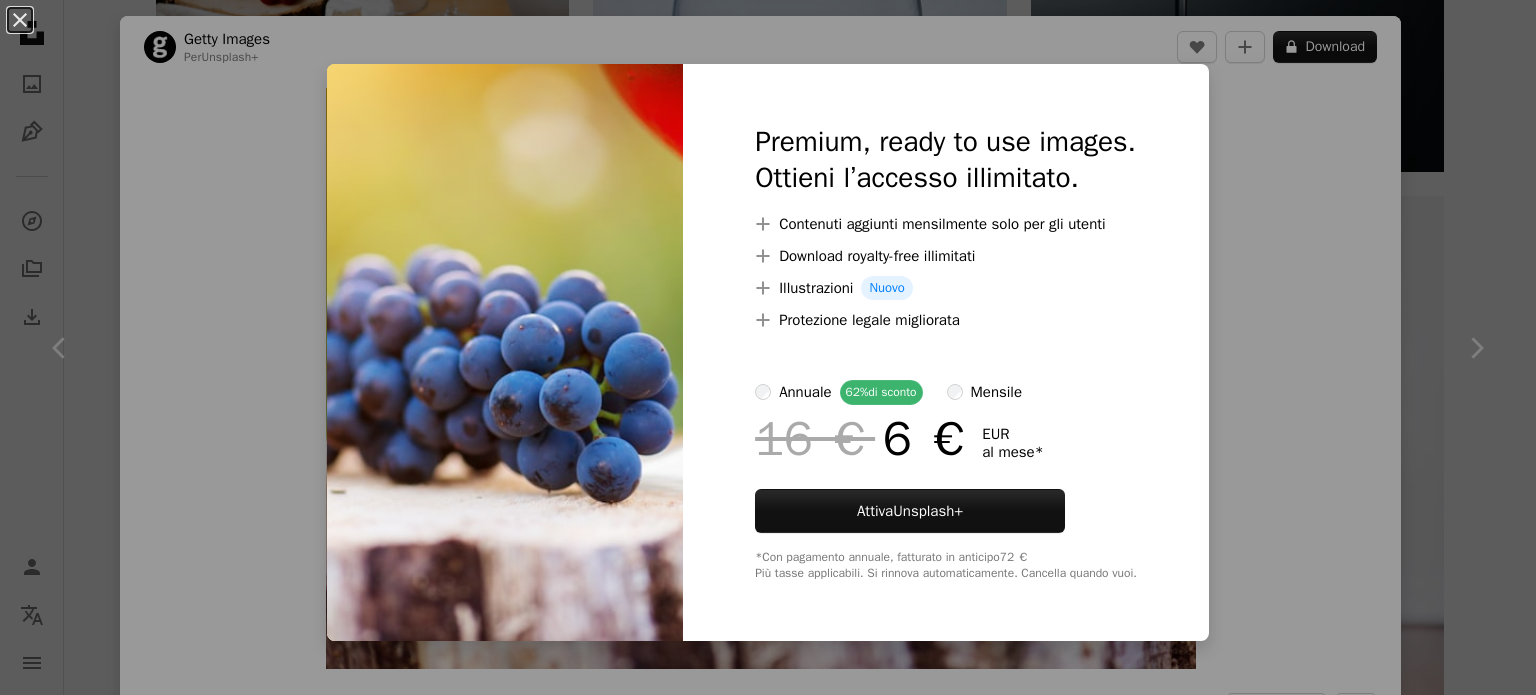 click on "An X shape Premium, ready to use images. Ottieni l’accesso illimitato. A plus sign Contenuti aggiunti mensilmente solo per gli utenti A plus sign Download royalty-free illimitati A plus sign Illustrazioni  Nuovo A plus sign Protezione legale migliorata annuale 62%  di sconto mensile 16 €   6 € EUR al mese * Attiva  Unsplash+ *Con pagamento annuale, fatturato in anticipo  72 € Più tasse applicabili. Si rinnova automaticamente. Cancella quando vuoi." at bounding box center [768, 347] 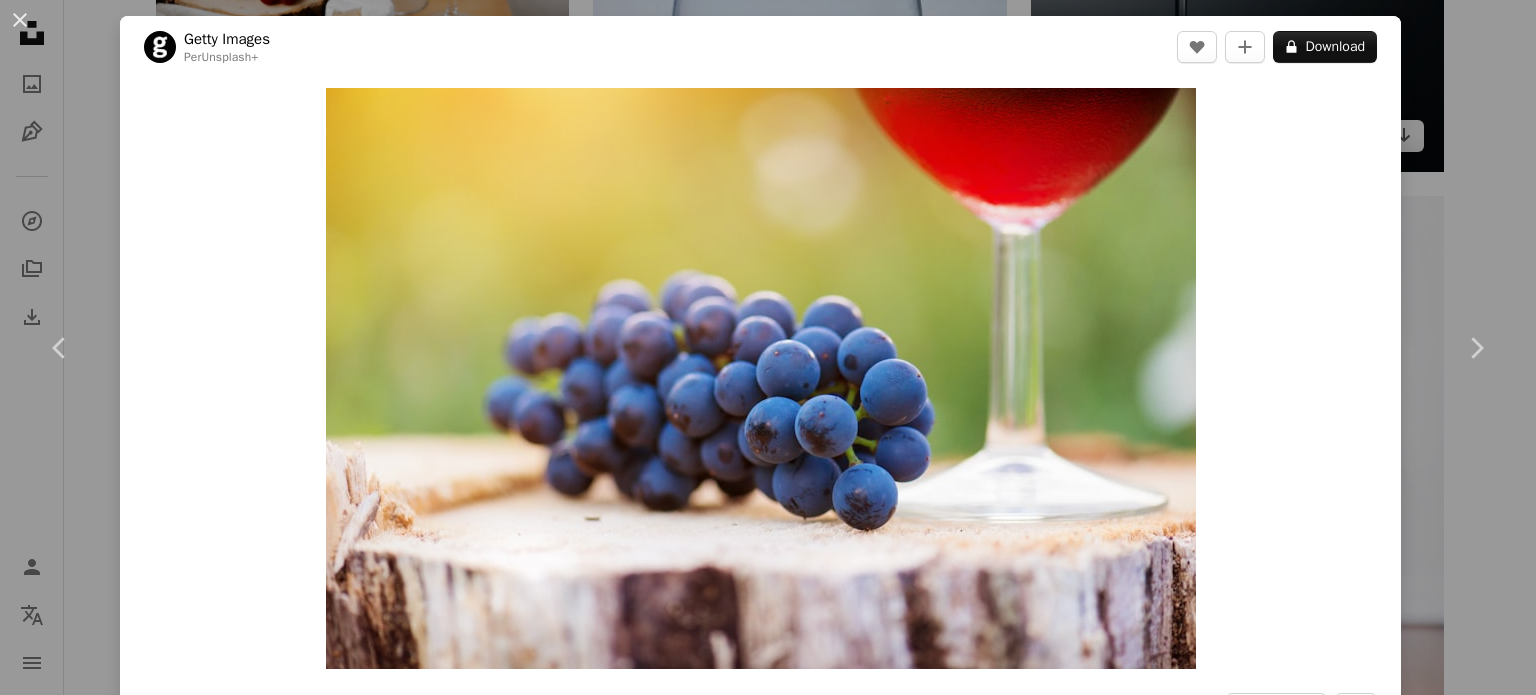 click on "An X shape Chevron left Chevron right Getty Images Per Unsplash+ A heart A plus sign A lock Download Zoom in A forward-right arrow Condividi More Actions Calendar outlined Pubblicato il [DATE] Safety Con licenza Unsplash+ cibo estate rosso vino bere stile di vita sano Idee vino rosso uva organico tronco colore verde ceppo d'albero Concetti succo d'uva Concetti e argomenti Immagini gratuite Immagini correlate Plus sign for Unsplash+ A heart A plus sign Getty Images Per Unsplash+ A lock Download Plus sign for Unsplash+ A heart A plus sign [FIRST] [LAST] Per Unsplash+ A lock Download Plus sign for Unsplash+ A heart A plus sign [FIRST] [LAST] Per Unsplash+ A lock Download Plus sign for Unsplash+ A heart A plus sign Getty Images Per Unsplash+ A lock Download Plus sign for Unsplash+ A heart A plus sign Getty Images Per Unsplash+ A lock Download Plus sign for Unsplash+ A heart A plus sign Getty Images Per Unsplash+ A lock Download Plus sign for Unsplash+ A heart A plus sign [FIRST] [LAST] Per Unsplash+ A lock Download Plus sign for Unsplash+ A heart A plus sign [FIRST] [LAST] Per Unsplash+ A lock Download Plus sign for Unsplash+ A heart A plus sign [FIRST] [LAST] Per Unsplash+ A lock Download Plus sign for Unsplash+ A heart A plus sign JSB Co." at bounding box center [768, 347] 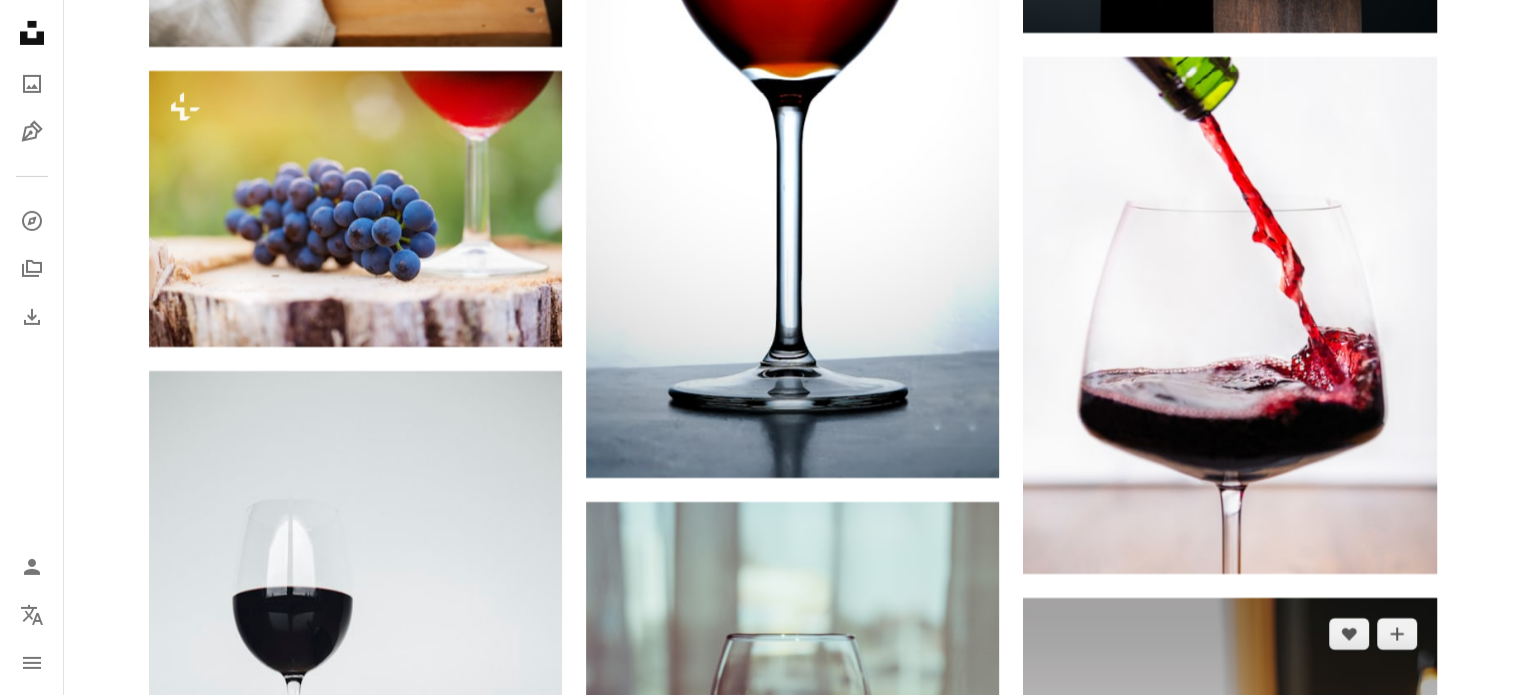 scroll, scrollTop: 14343, scrollLeft: 0, axis: vertical 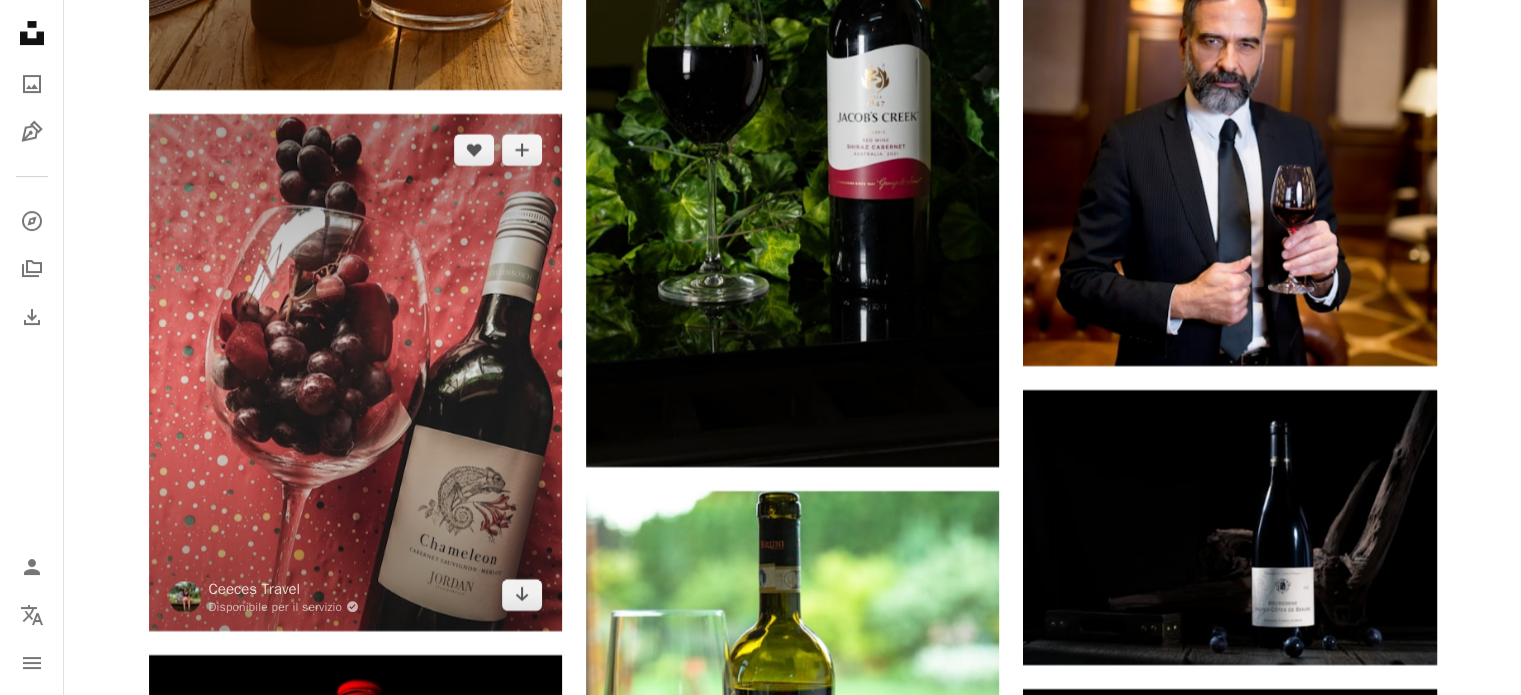 click at bounding box center [355, 372] 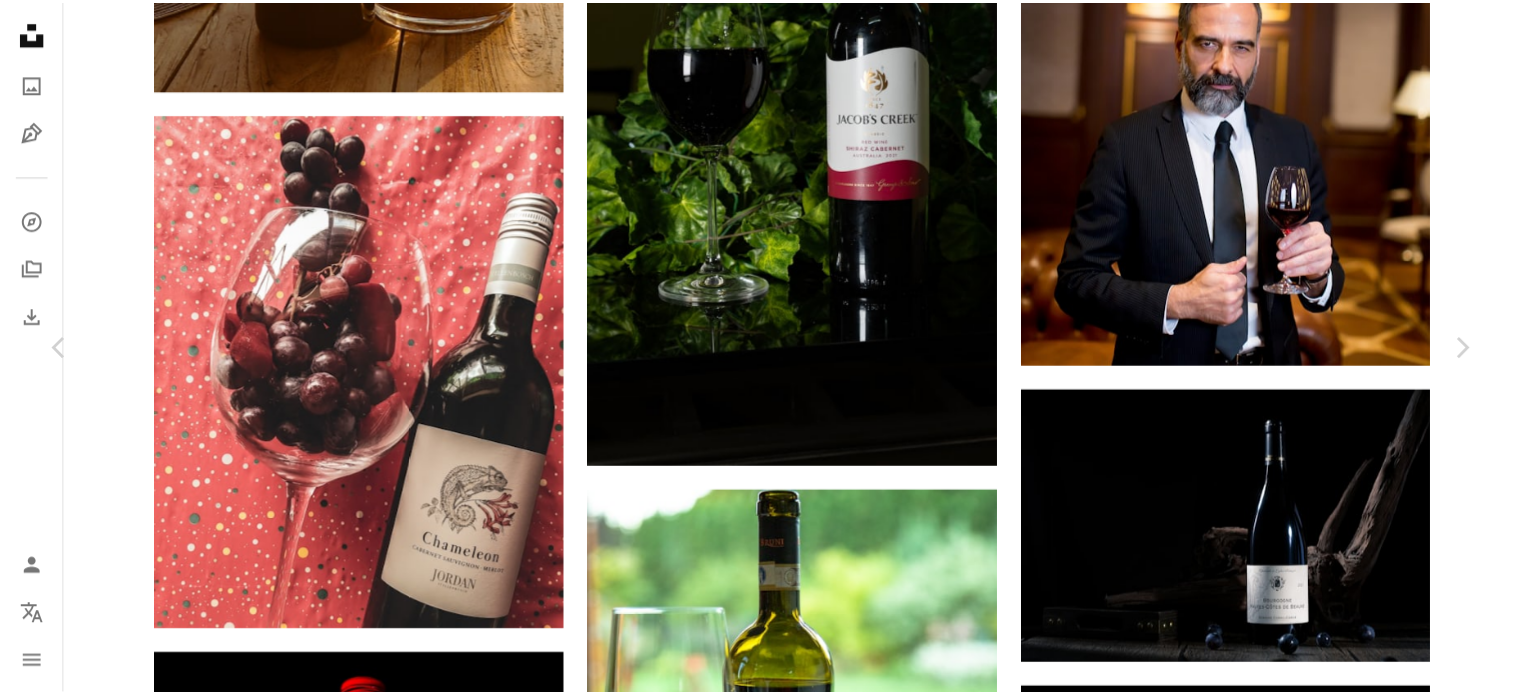 scroll, scrollTop: 4000, scrollLeft: 0, axis: vertical 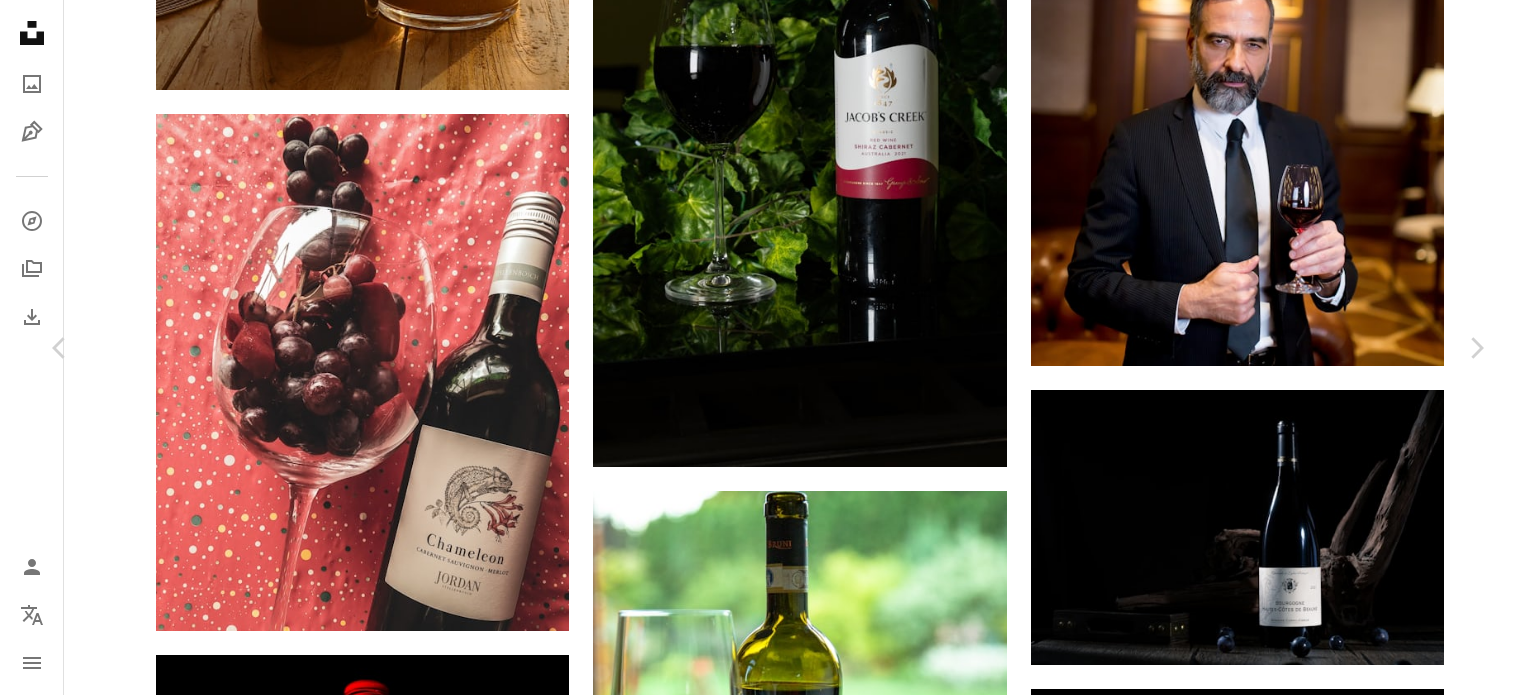 click on "An X shape Chevron left Chevron right Ceeces Travel Disponibile per il servizio A checkmark inside of a circle A heart A plus sign Scarica gratuitamente Chevron down Zoom in Visualizzazioni [NUMBER].[NUMBER] Download [NUMBER] A forward-right arrow Condividi Info icon Info More Actions Calendar outlined Pubblicato il [DATE] Camera Mobice, HYPE_X Safety Può essere utilizzato gratuitamente ai sensi della Licenza Unsplash vino Bevande uva uva tenuta [CITY] vino rosso pianta birra vetro bere alcool bottiglia Bottiglia di vino vino rosso bevanda Immagini gratuite Sfoglia immagini premium correlate su iStock | Risparmia il 20% con il codice UNSPLASH20 Visualizza altro su iStock ↗ Immagini correlate A heart A plus sign T ed Arrow pointing down A heart A plus sign [FIRST] [LAST] Disponibile per il servizio A checkmark inside of a circle Arrow pointing down A heart A plus sign [FIRST] [LAST] Disponibile per il servizio A checkmark inside of a circle Arrow pointing down A heart A plus sign [FIRST] [LAST] A heart" at bounding box center (768, 16658) 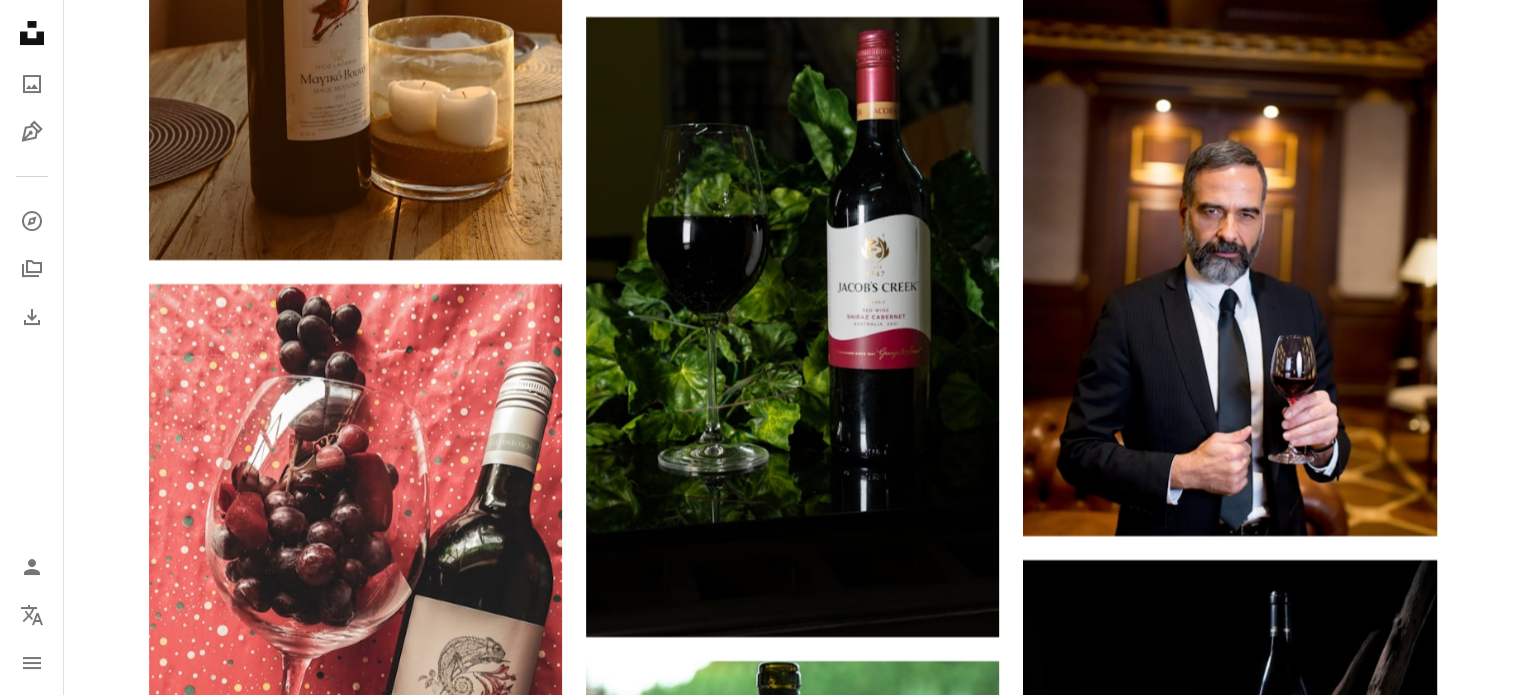 scroll, scrollTop: 45858, scrollLeft: 0, axis: vertical 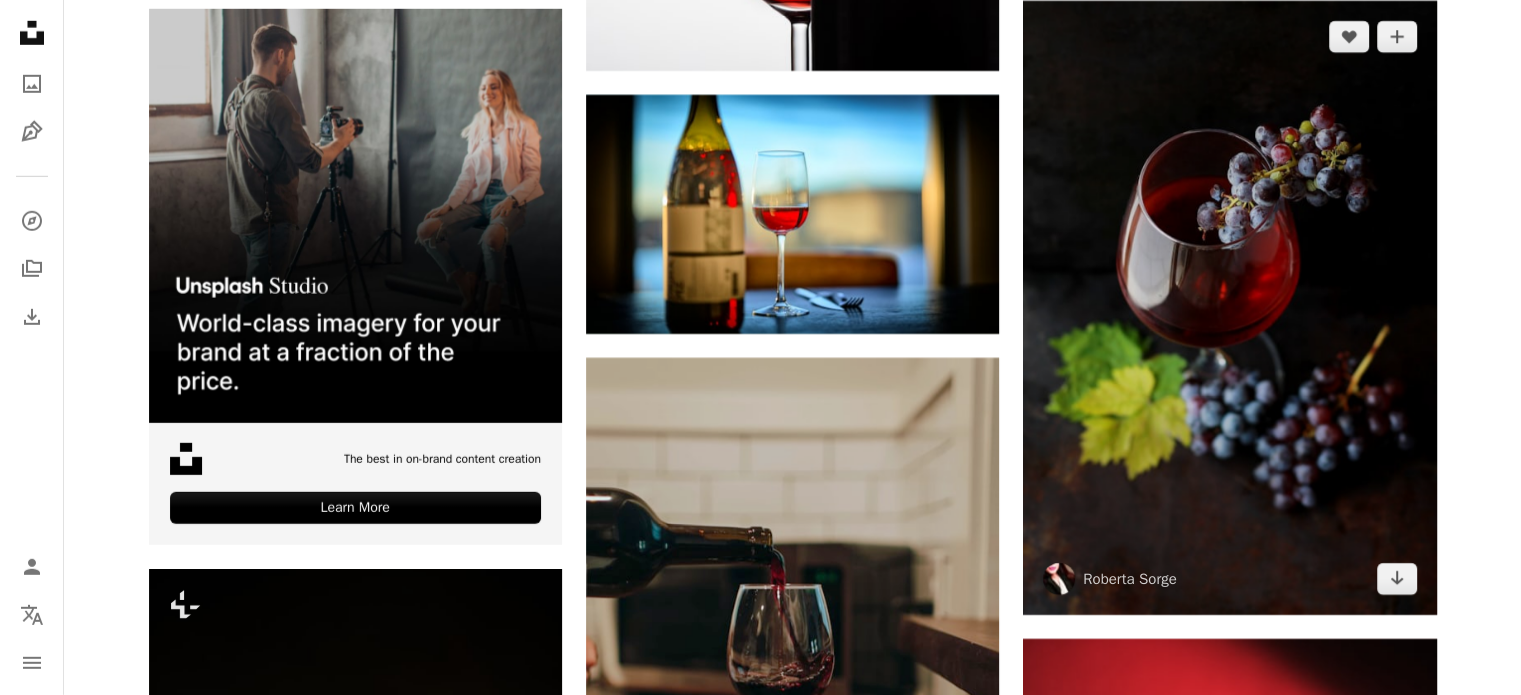 click at bounding box center [1229, 308] 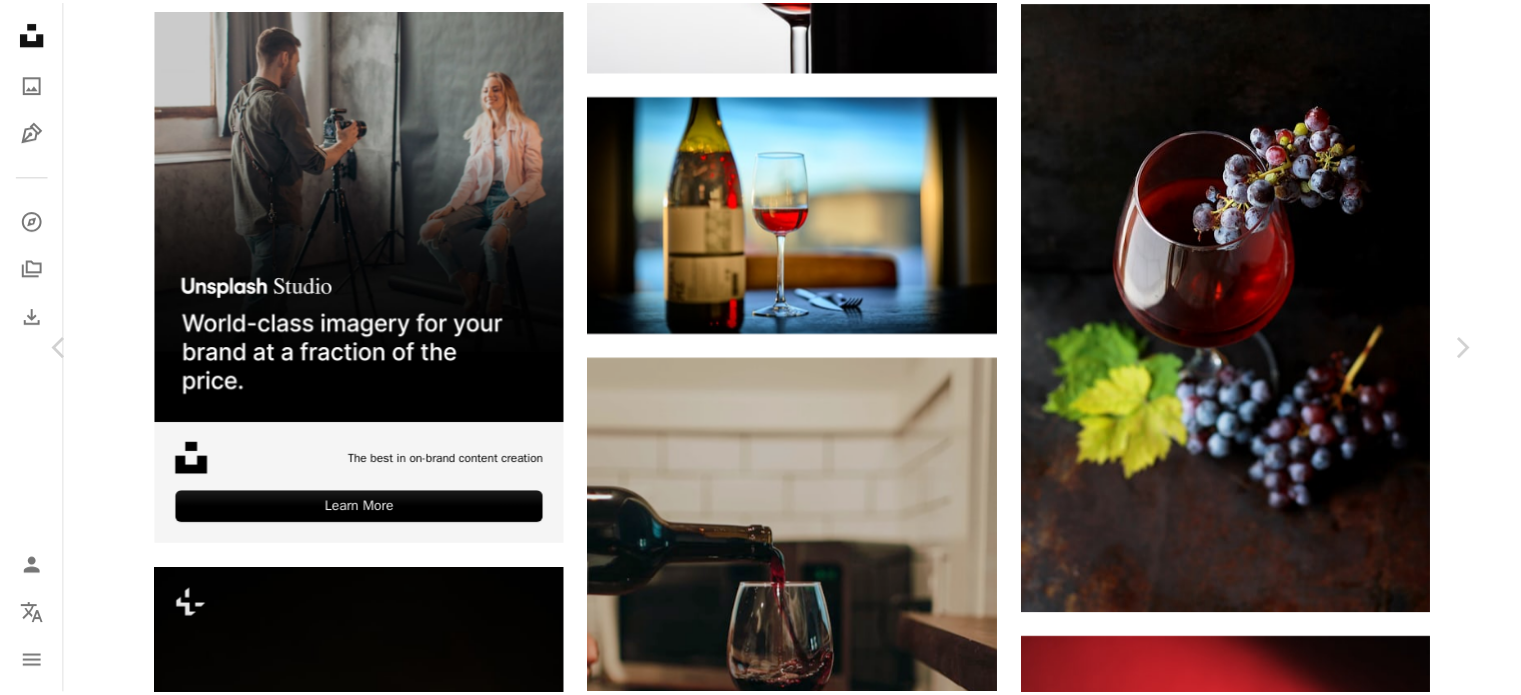 scroll, scrollTop: 12900, scrollLeft: 0, axis: vertical 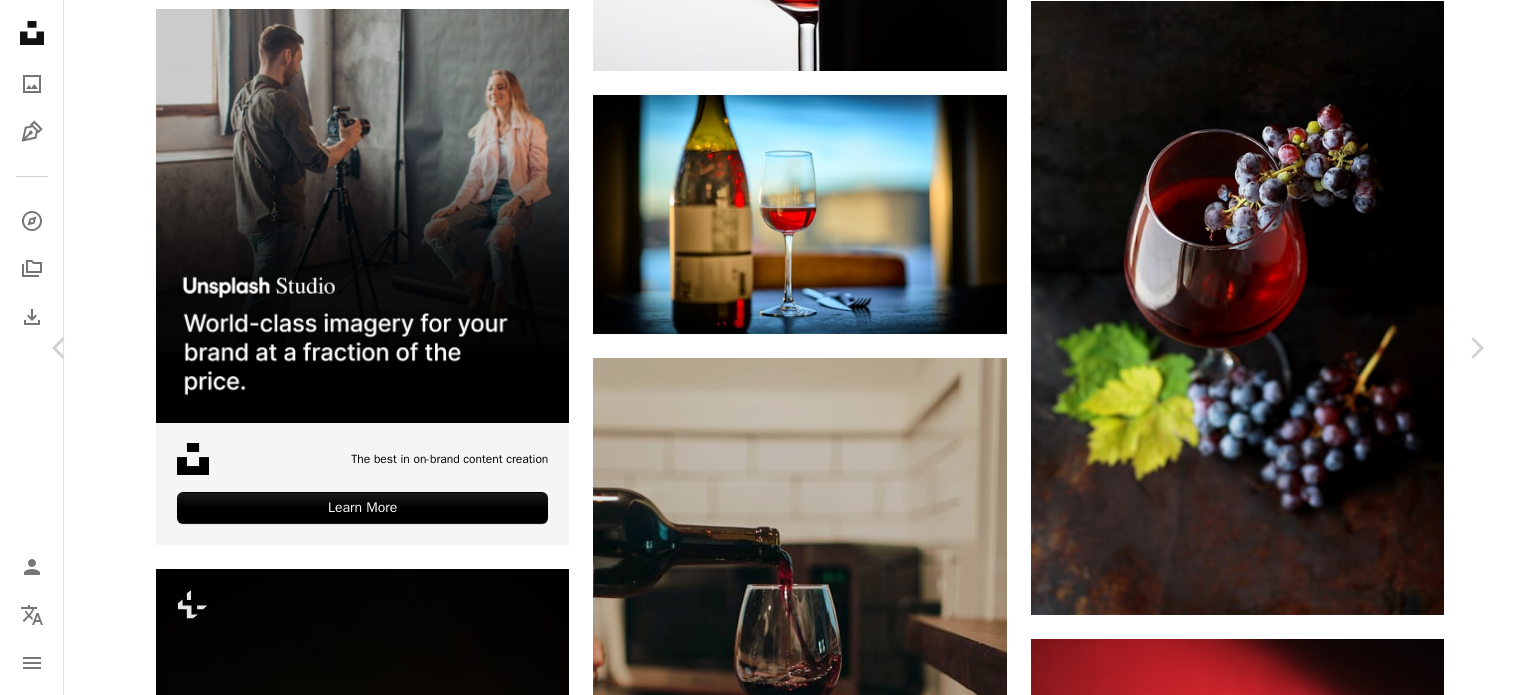 click on "An X shape Chevron left Chevron right [NAME] [LAST] A heart A plus sign Scarica gratuitamente Chevron down Zoom in Visualizzazioni 16.103.873 Download 142.319 In primo piano su Foto A forward-right arrow Condividi Info icon Info More Actions Calendar outlined Pubblicato il 24 settembre 2016 Camera Canon, EOS 1100D Safety Può essere utilizzato gratuitamente ai sensi della Licenza Unsplash cibo verde frutta lusso tavolo vetro ricco cultura riflessione bicchiere da vino uva bevanda vite ramo grappolo foglie di vite grappolo d'uva pianta gioielleria Immagini Creative Commons Sfoglia immagini premium correlate su iStock | Risparmia il 20% con il codice UNSPLASH20 Visualizza altro su iStock ↗ Immagini correlate A heart A plus sign [NAME] Disponibile per il servizio A checkmark inside of a circle Arrow pointing down A heart A plus sign [NAME] Disponibile per il servizio A checkmark inside of a circle Arrow pointing down A heart A plus sign [NAME] A heart Per" at bounding box center [768, 56783] 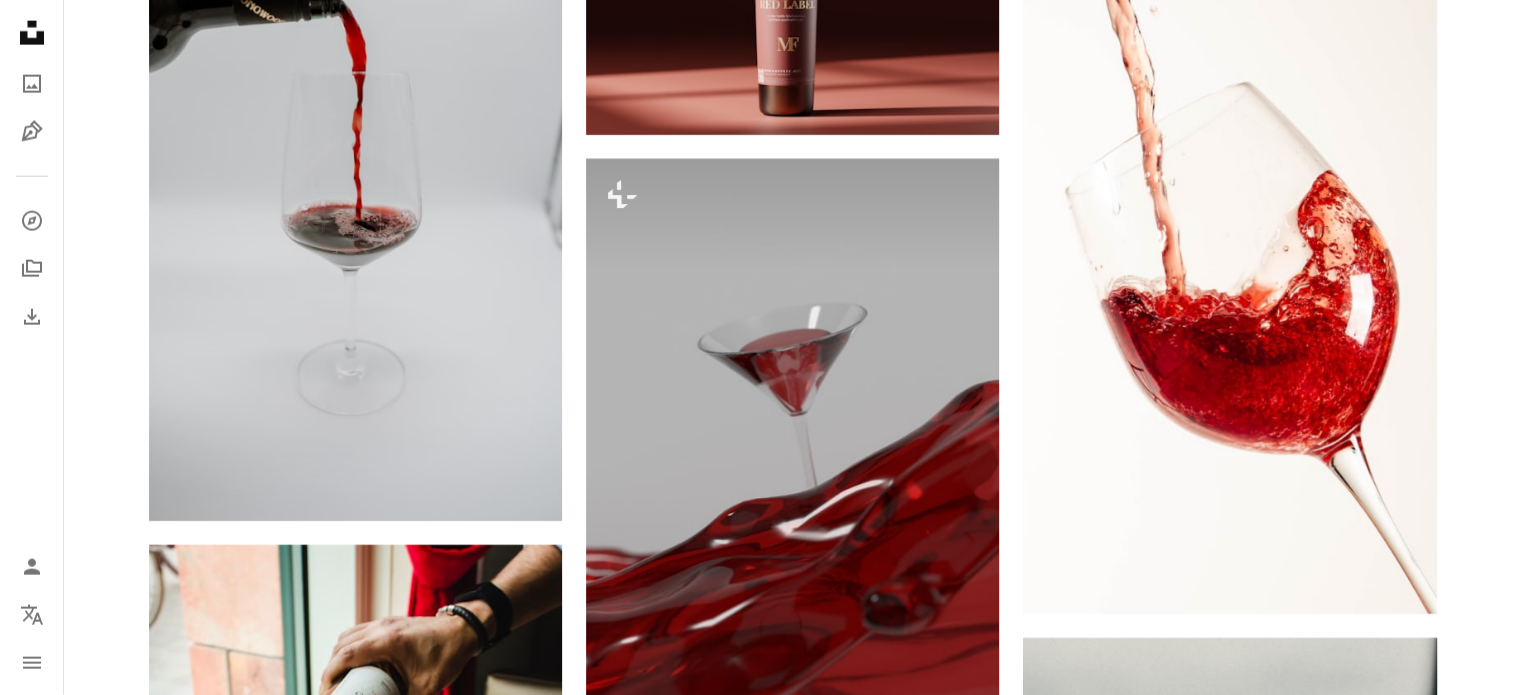 scroll, scrollTop: 4933, scrollLeft: 0, axis: vertical 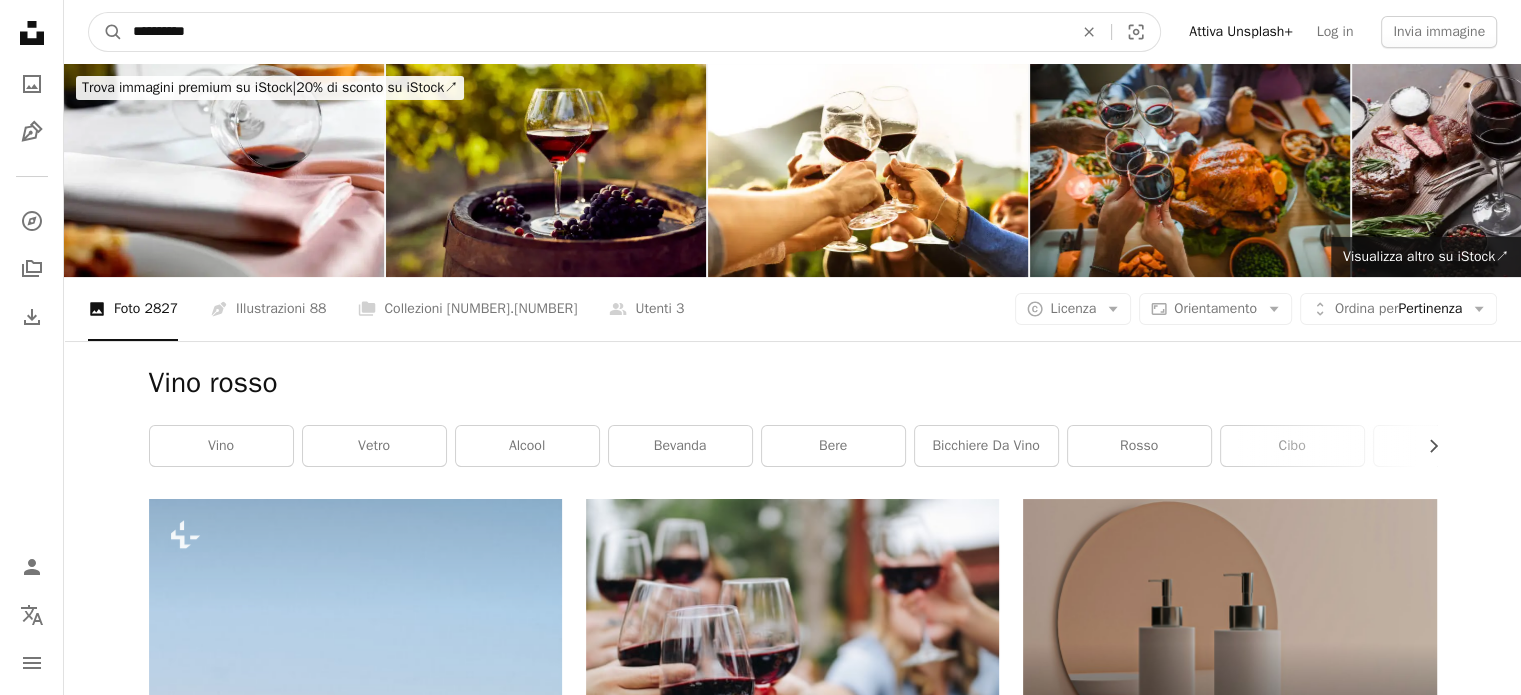 drag, startPoint x: 459, startPoint y: 27, endPoint x: 0, endPoint y: -45, distance: 464.61273 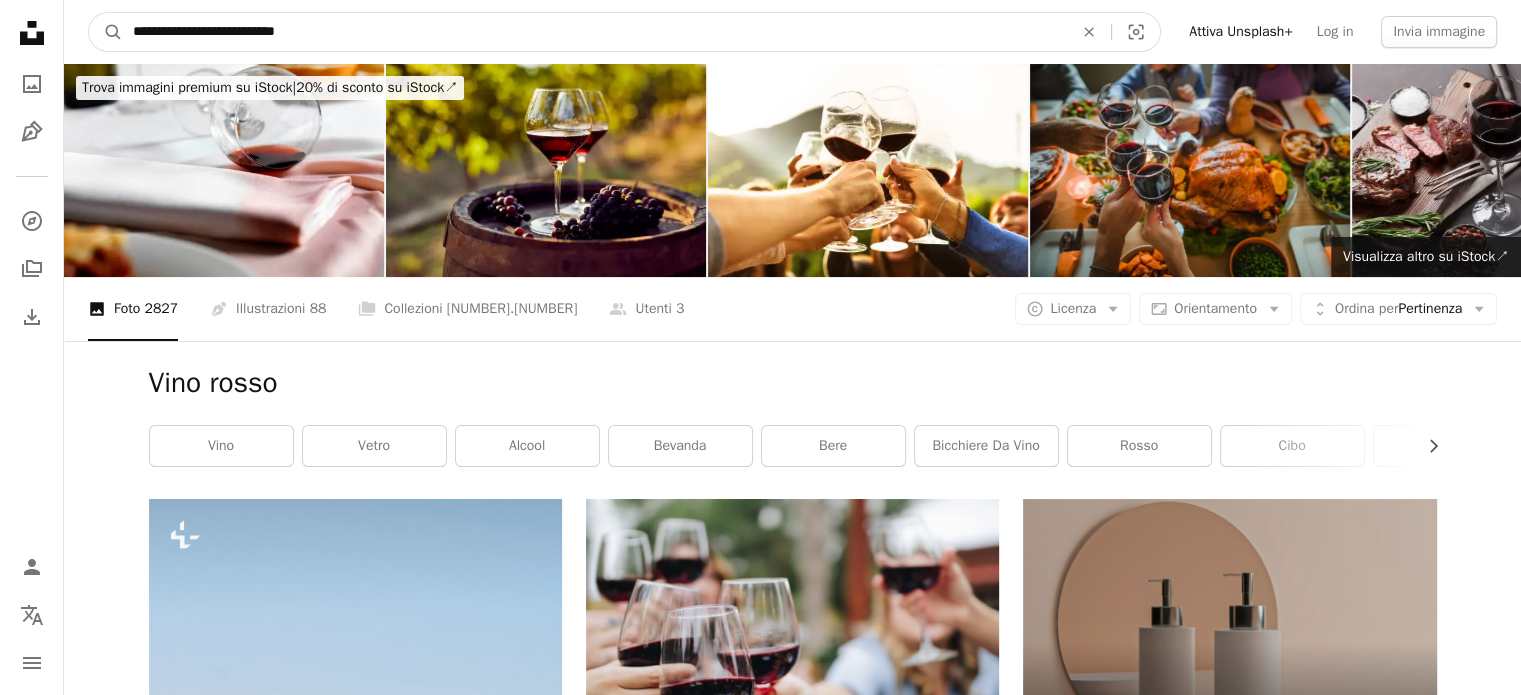type on "**********" 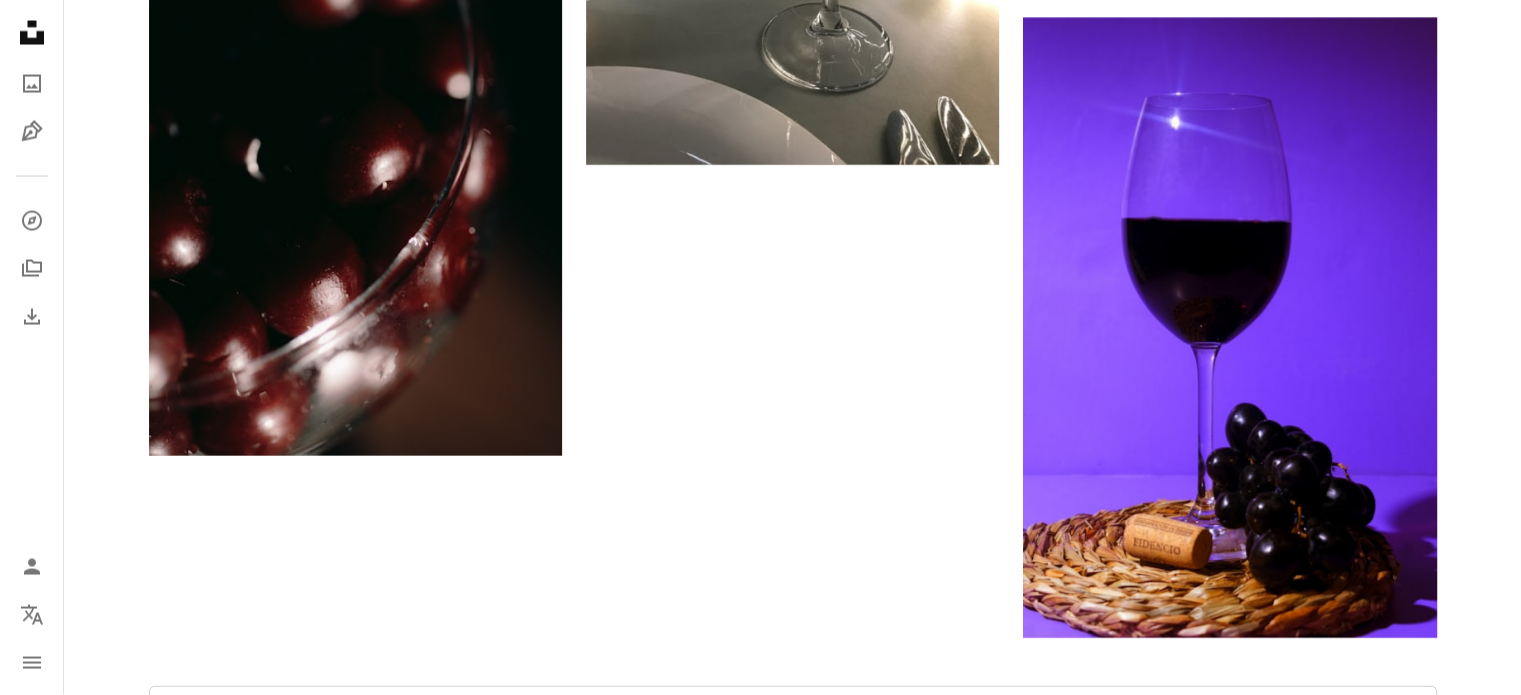 scroll, scrollTop: 4200, scrollLeft: 0, axis: vertical 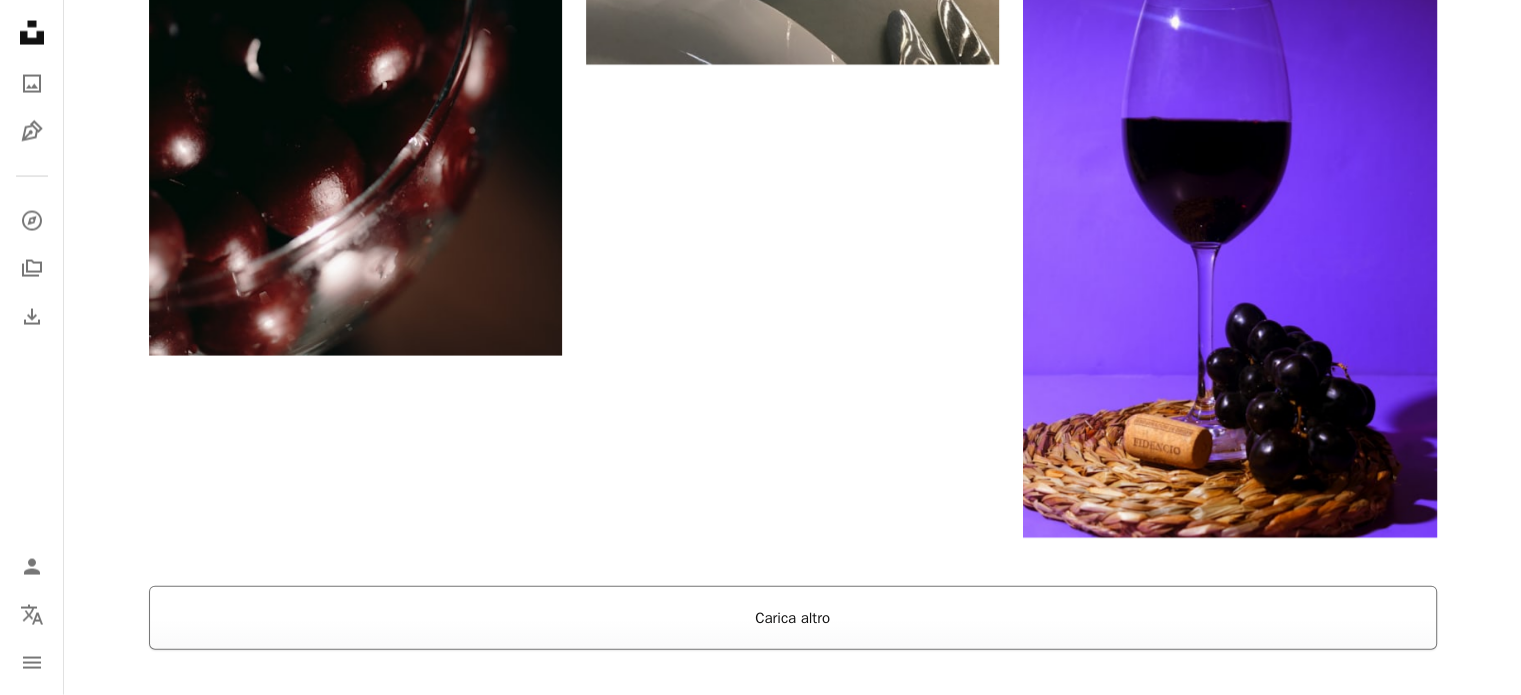 click on "Carica altro" at bounding box center [793, 618] 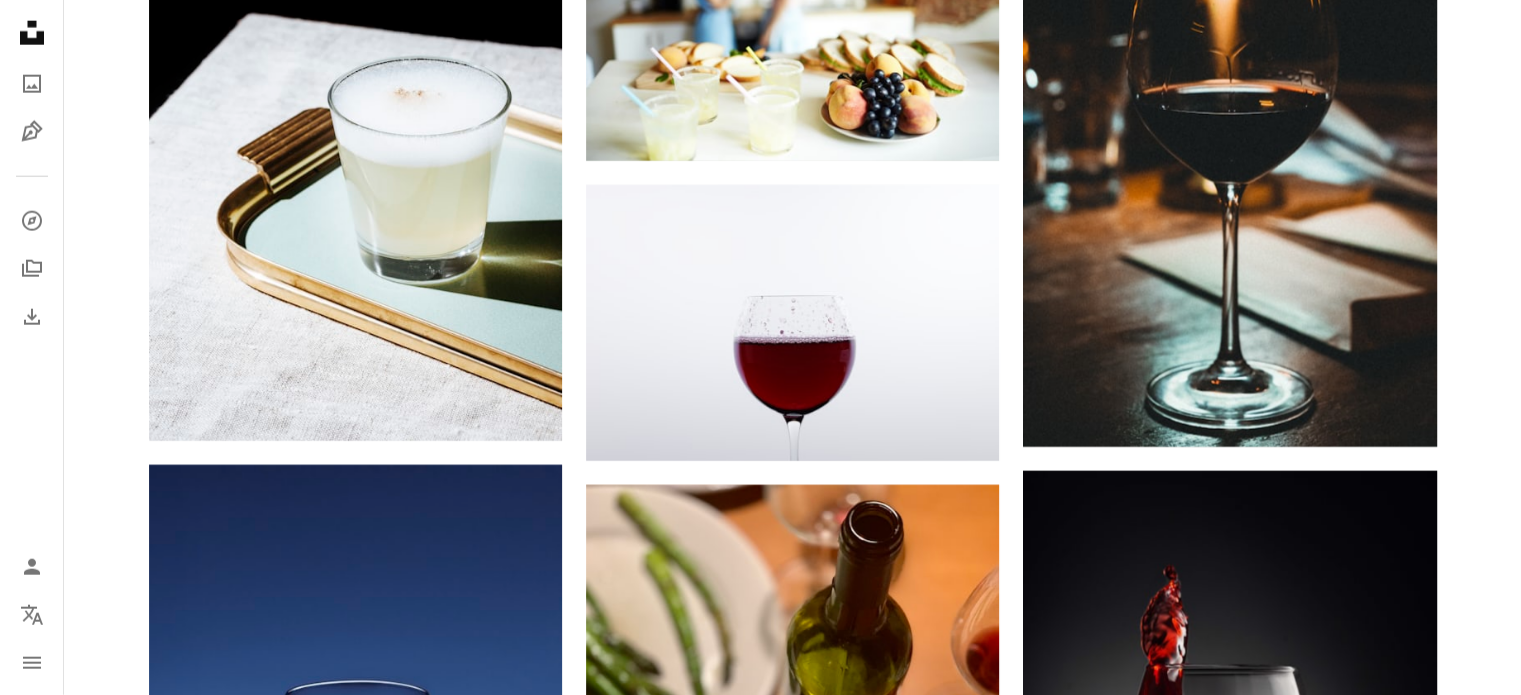 scroll, scrollTop: 12700, scrollLeft: 0, axis: vertical 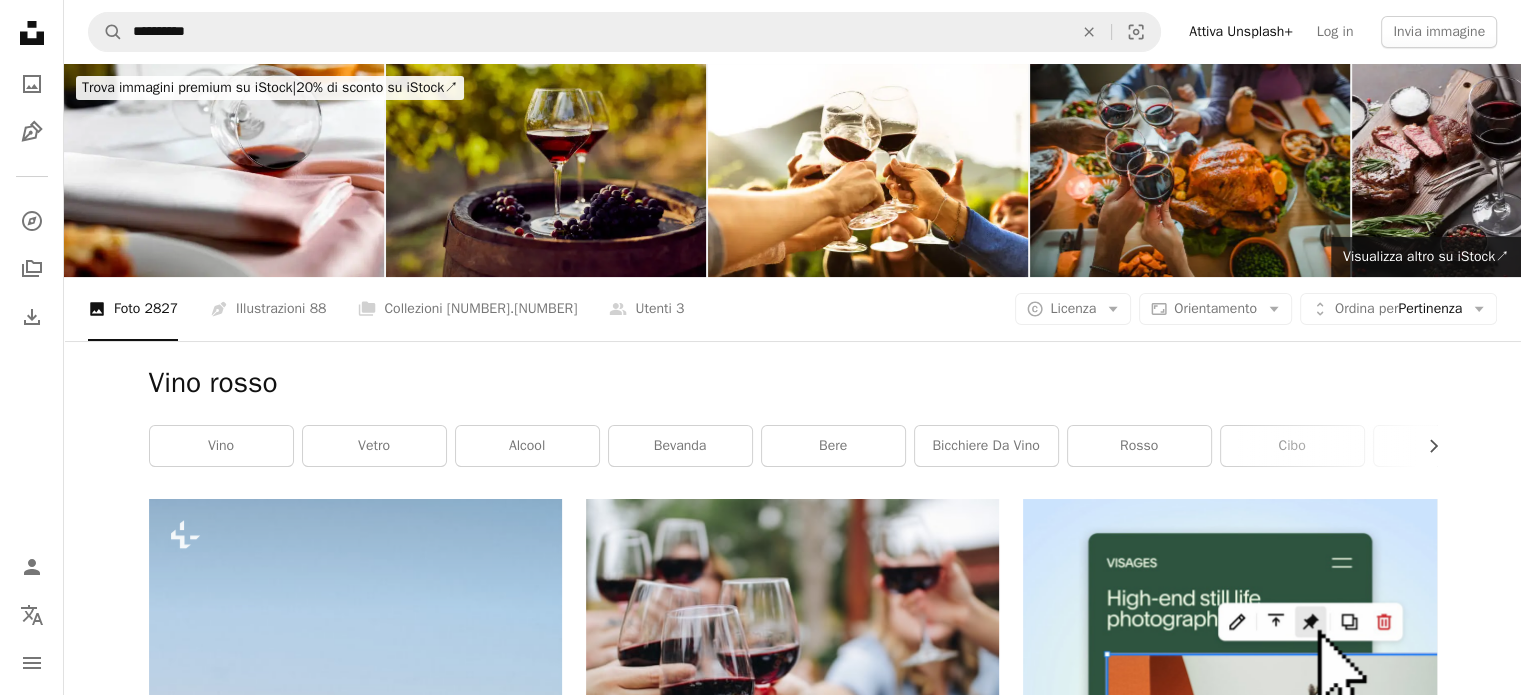 click at bounding box center (546, 170) 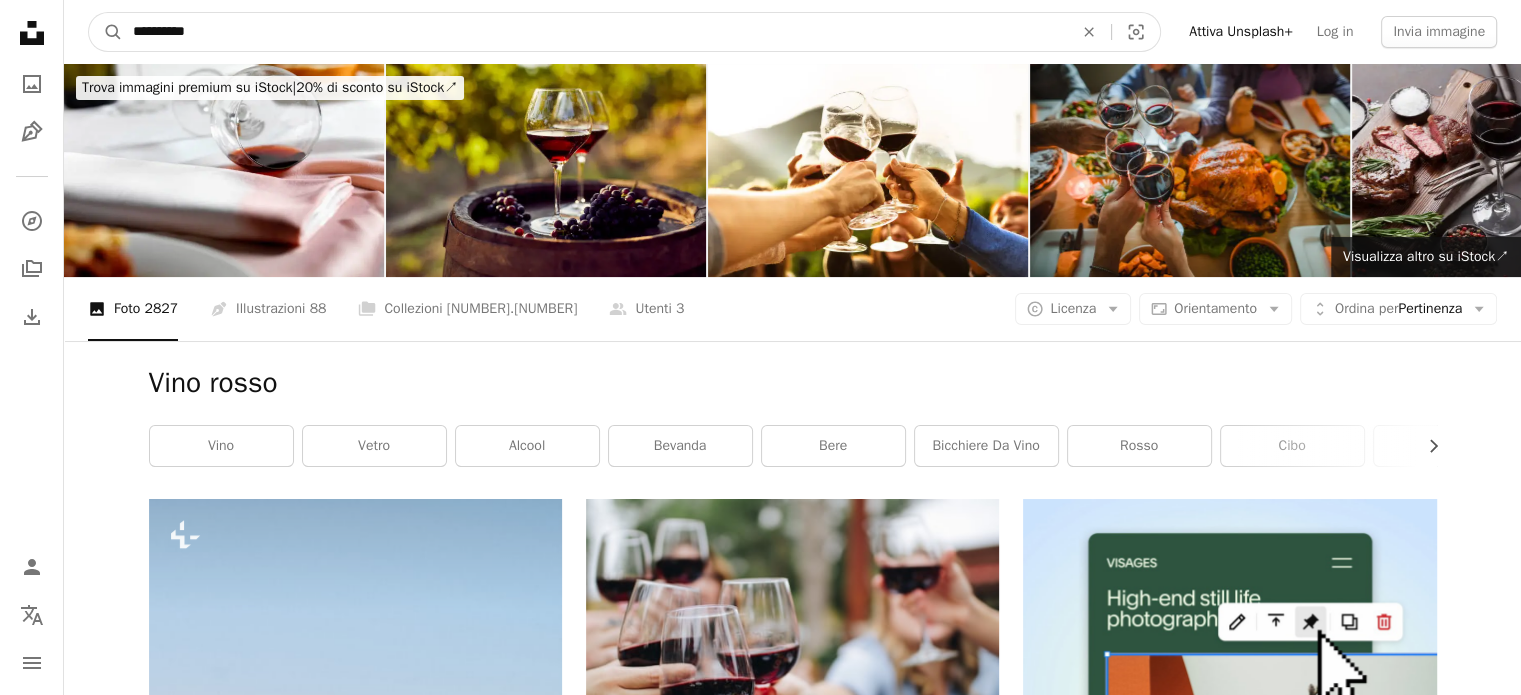 click on "**********" at bounding box center (595, 32) 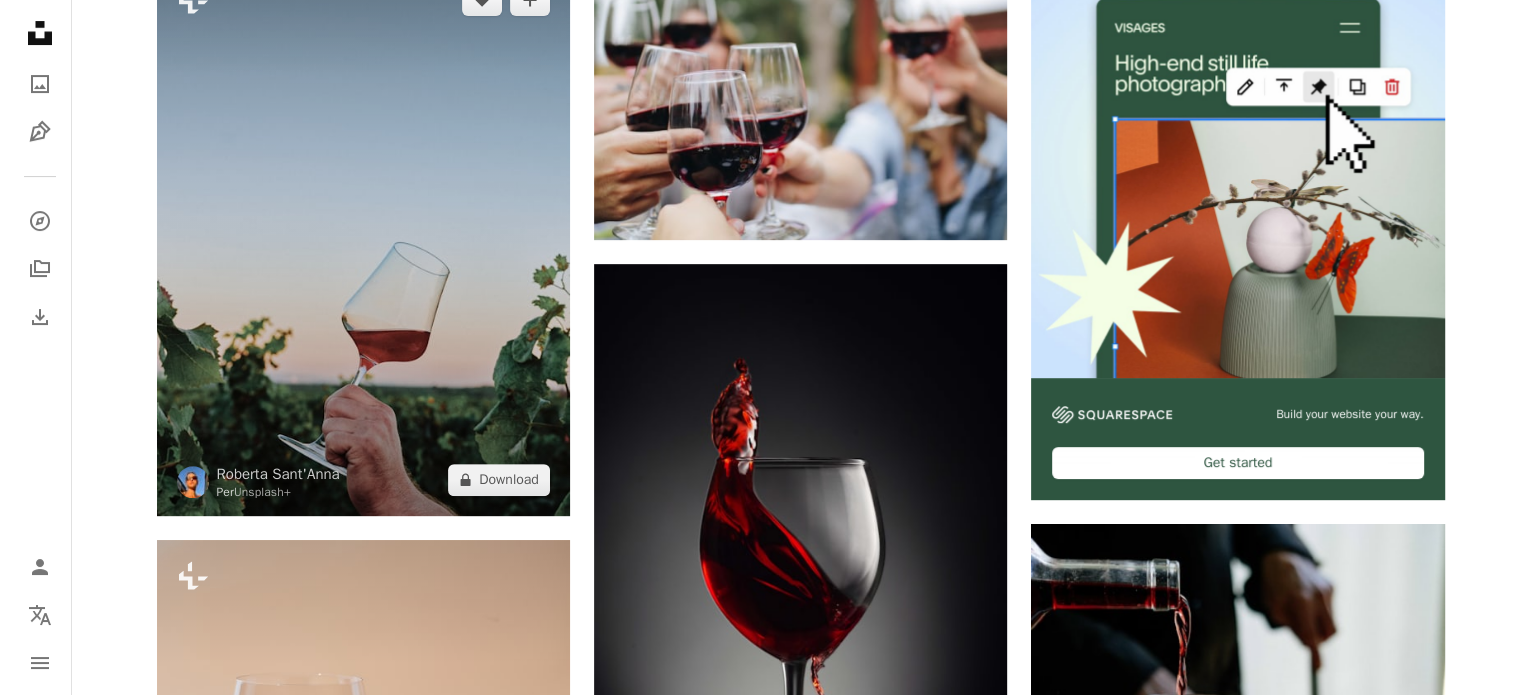 scroll, scrollTop: 500, scrollLeft: 0, axis: vertical 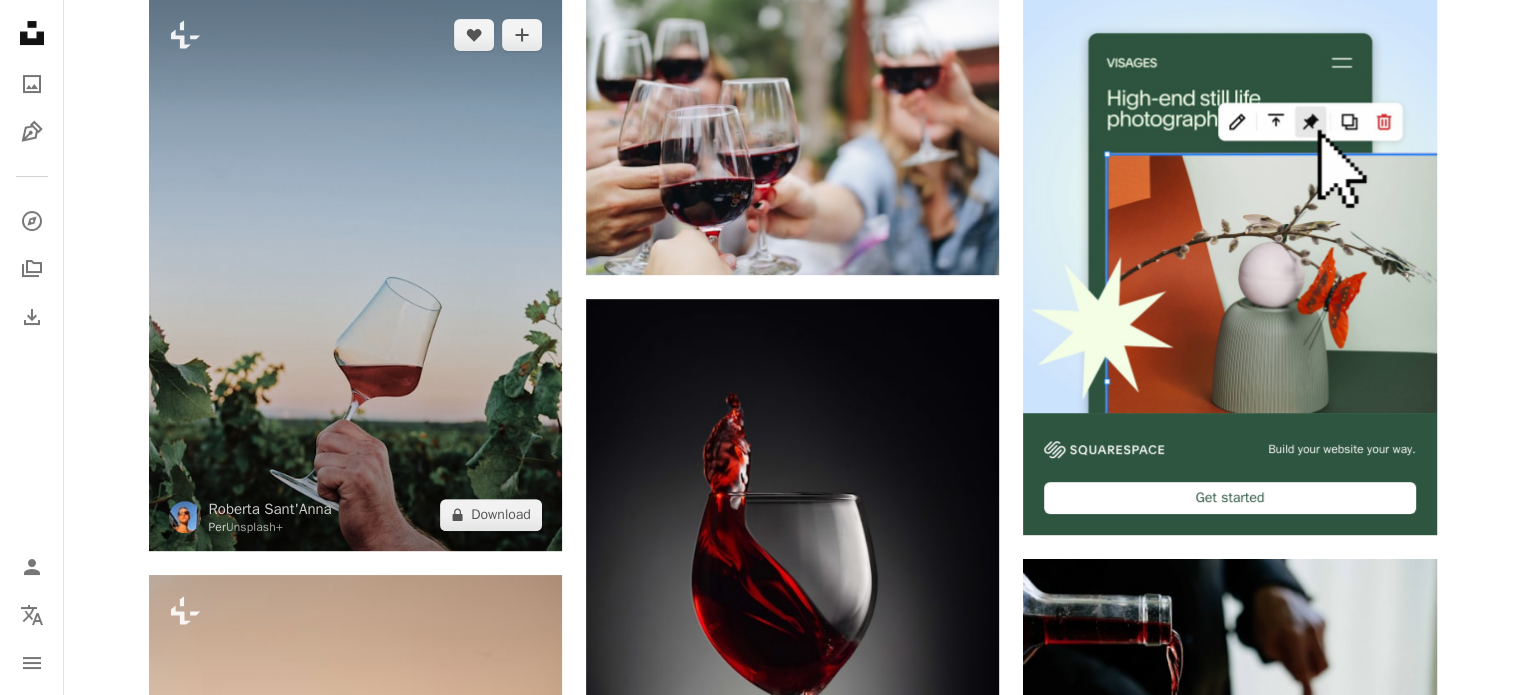 click at bounding box center (355, 274) 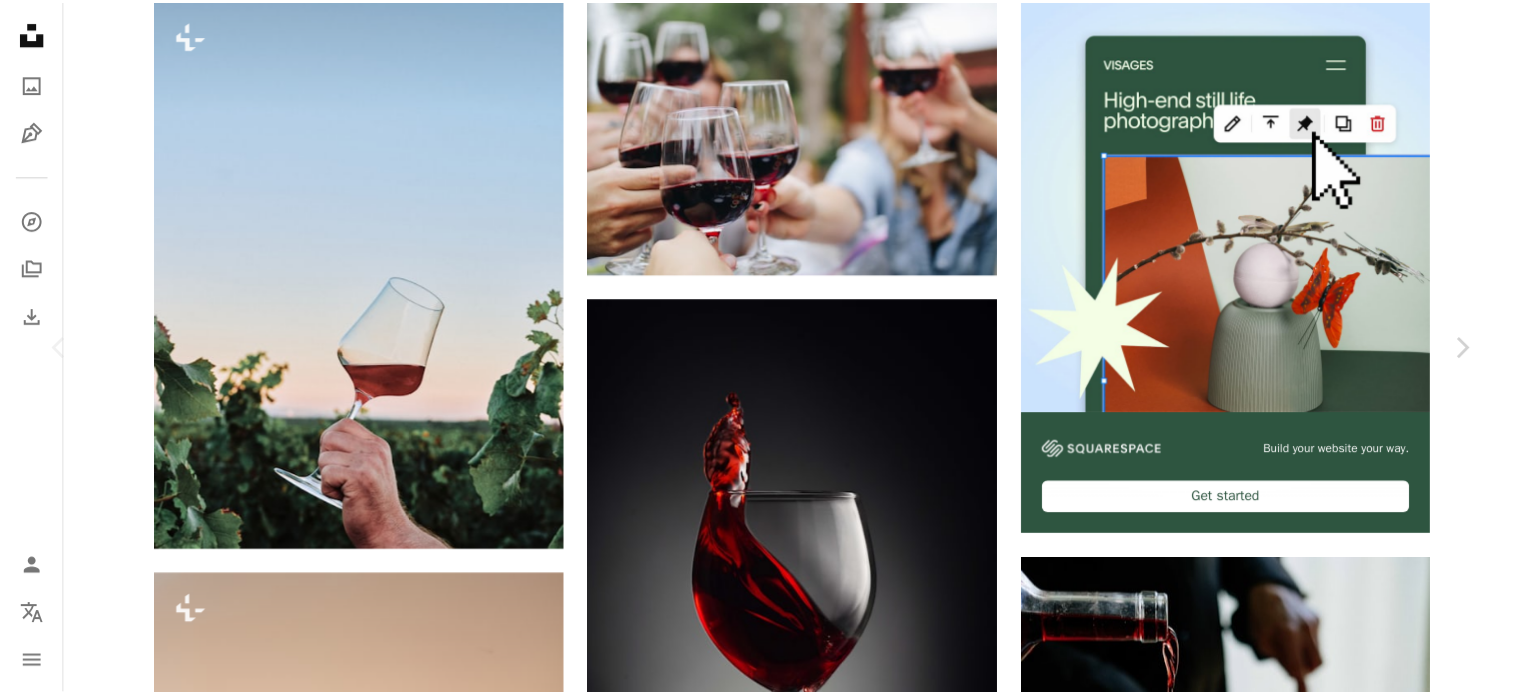 scroll, scrollTop: 3300, scrollLeft: 0, axis: vertical 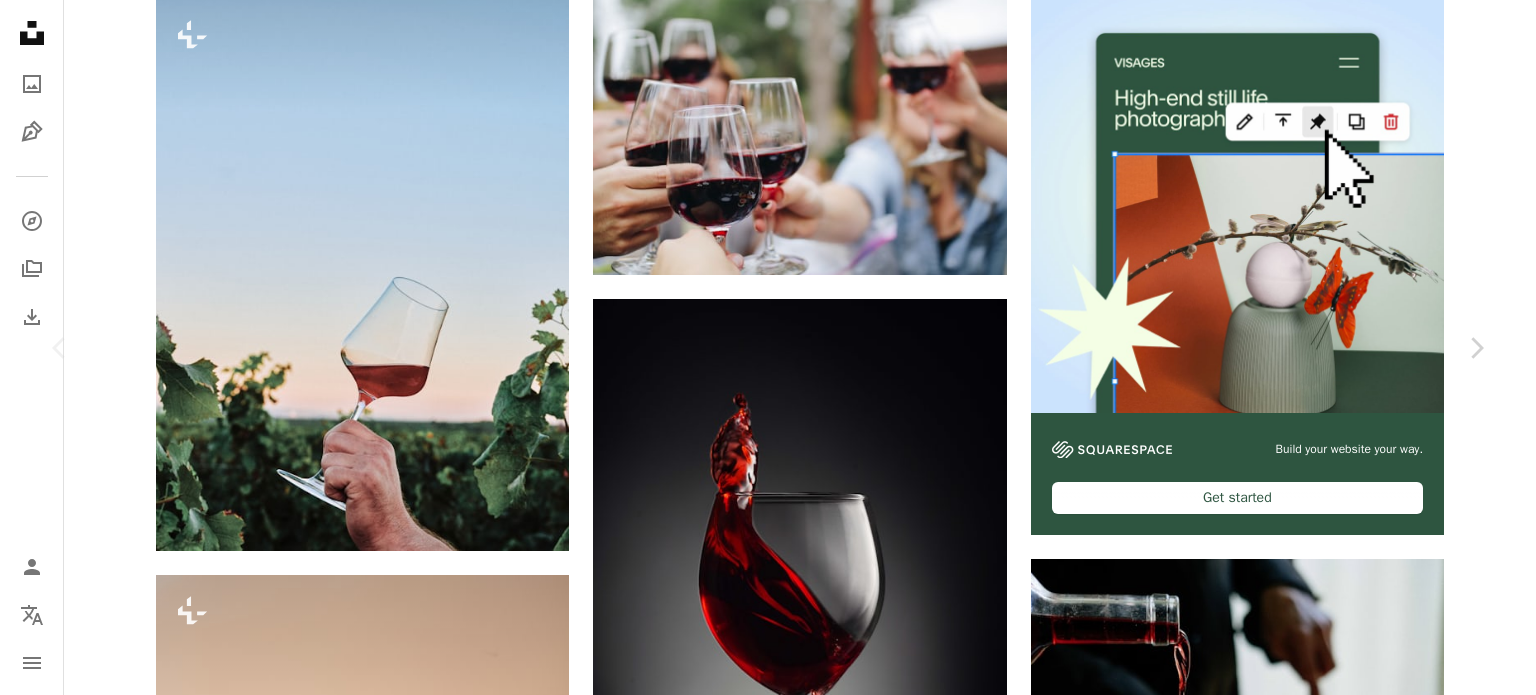 click on "An X shape Chevron left Chevron right [FIRST] [LAST] Per Unsplash+ A heart A plus sign A lock Download Zoom in A forward-right arrow Condividi More Actions Calendar outlined Pubblicato il 8 luglio 2024 Safety Con licenza Unsplash+ vino uva vino rosso bicchiere di vino fermentazione Birra vinificazione Alimenti fermentati Fermentazione Fermenti Wallpaper HD In questa serie Chevron right Plus sign for Unsplash+ Plus sign for Unsplash+ Plus sign for Unsplash+ Plus sign for Unsplash+ Plus sign for Unsplash+ Plus sign for Unsplash+ Plus sign for Unsplash+ Plus sign for Unsplash+ Plus sign for Unsplash+ Plus sign for Unsplash+ Plus sign for Unsplash+ Plus sign for Unsplash+ Immagini correlate Plus sign for Unsplash+ A heart A plus sign [NAME] Per Unsplash+ A lock Download Plus sign for Unsplash+ A heart A plus sign [NAME] Per Unsplash+ A lock Download Plus sign for Unsplash+ A heart A plus sign Getty Images Per Unsplash+ A lock Download Plus sign for Unsplash+ A heart A plus sign Getty Images Per Unsplash+ A lock Download A heart" at bounding box center (768, 62416) 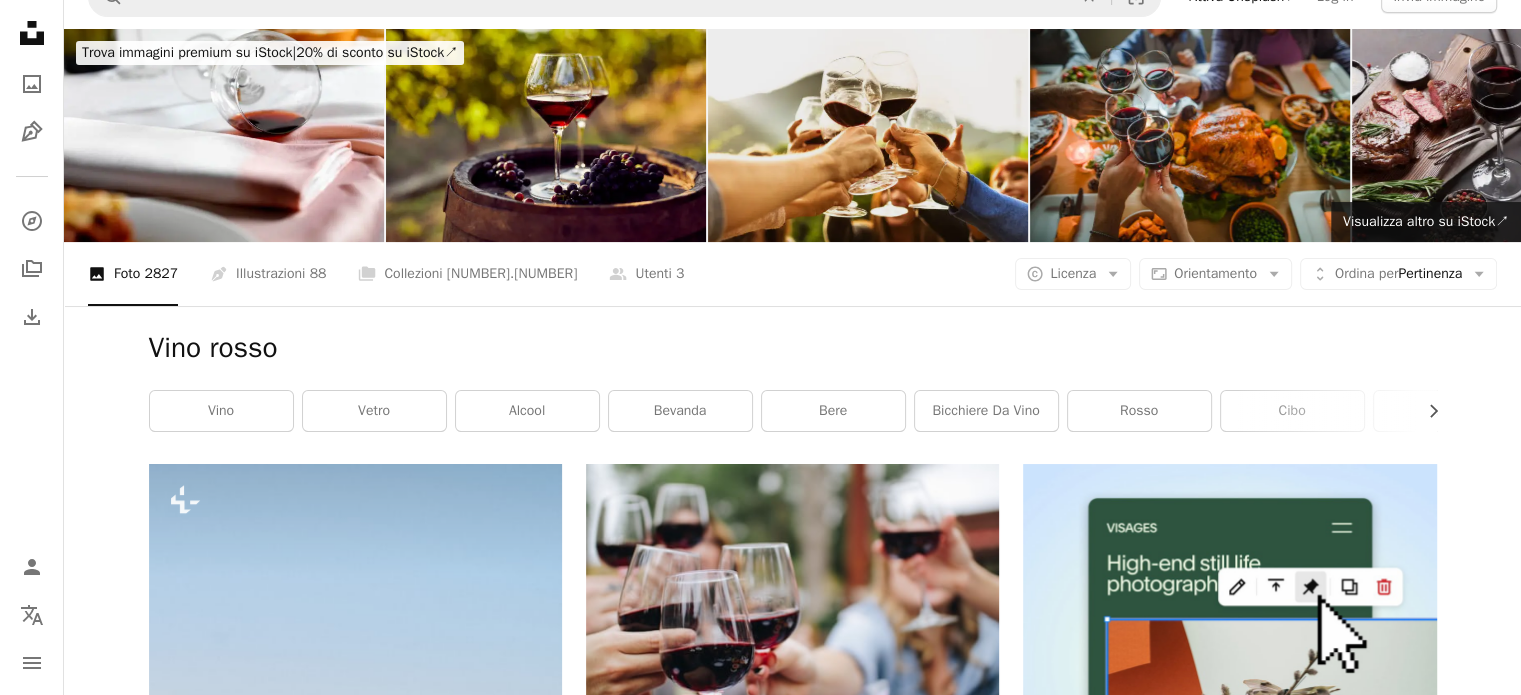 scroll, scrollTop: 0, scrollLeft: 0, axis: both 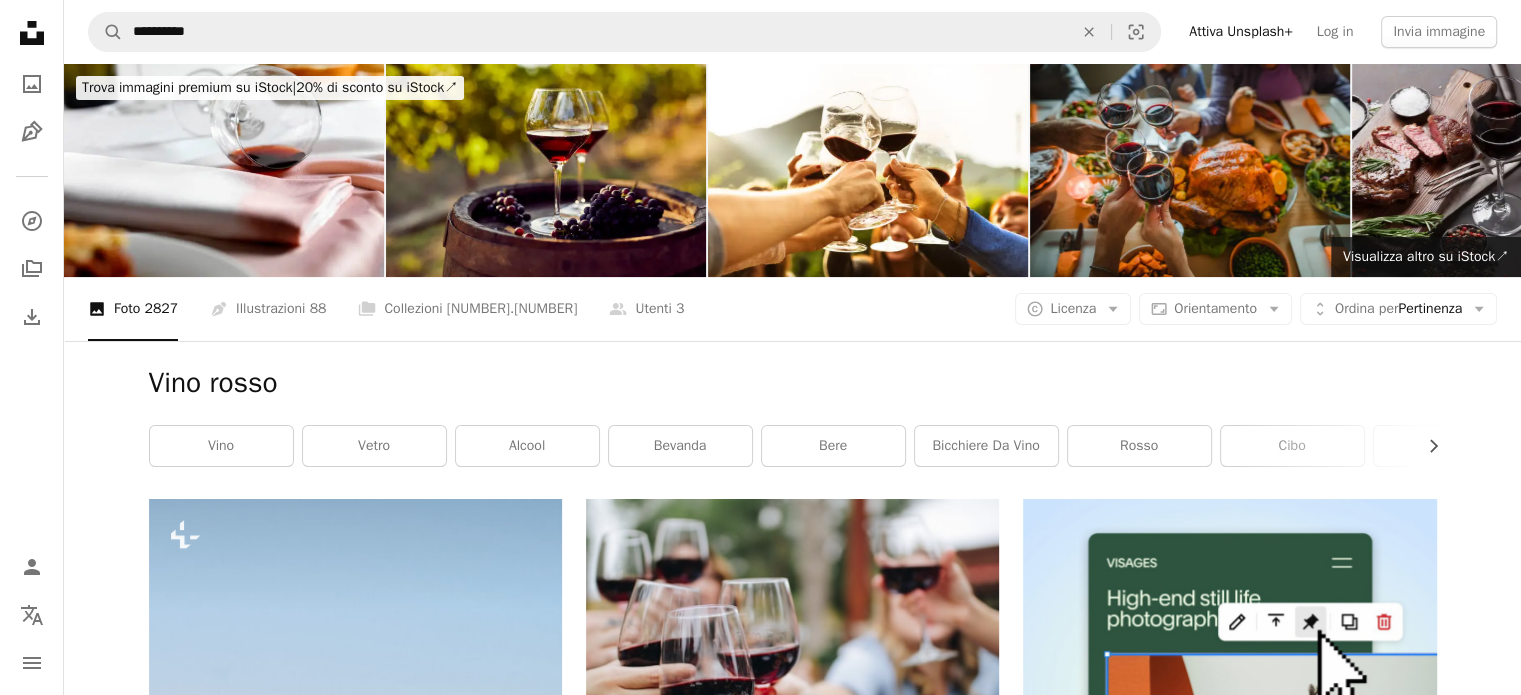 click on "**********" at bounding box center [792, 32] 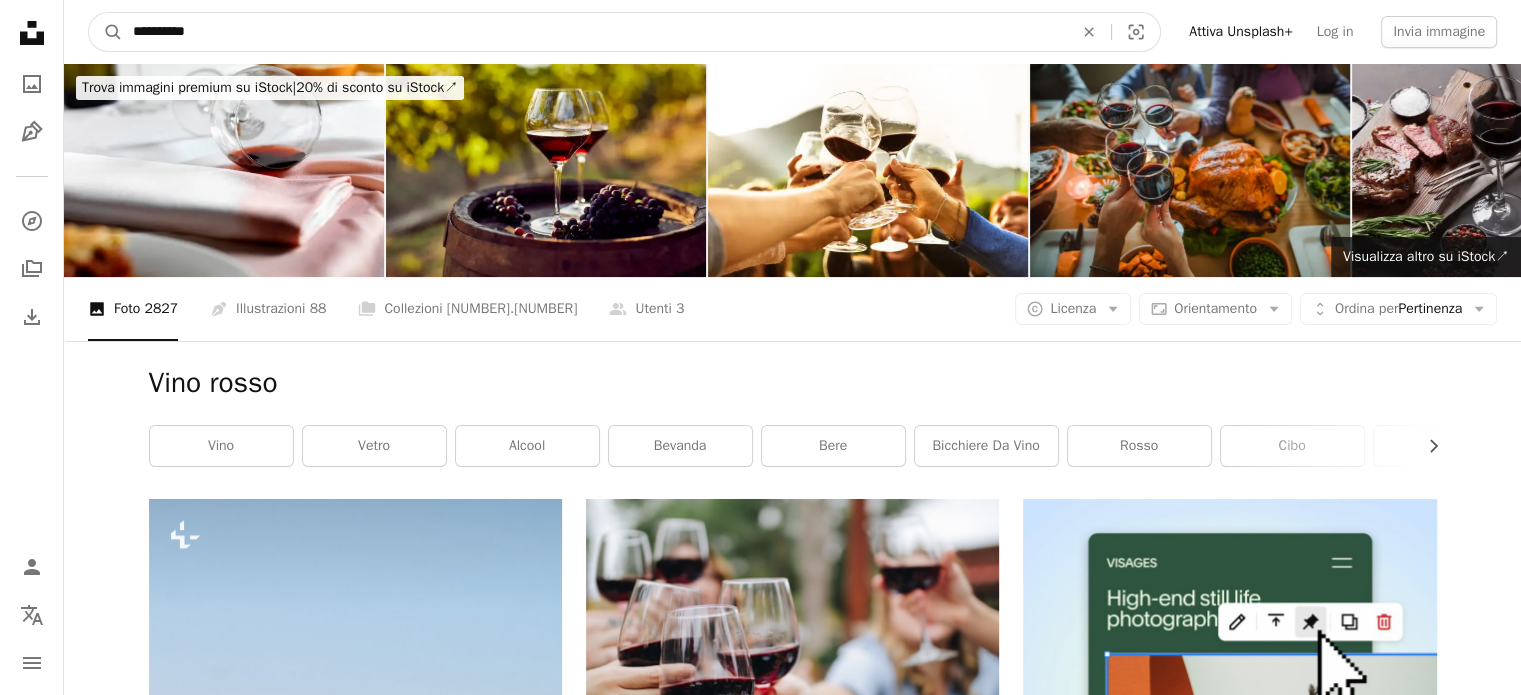 click on "**********" at bounding box center (595, 32) 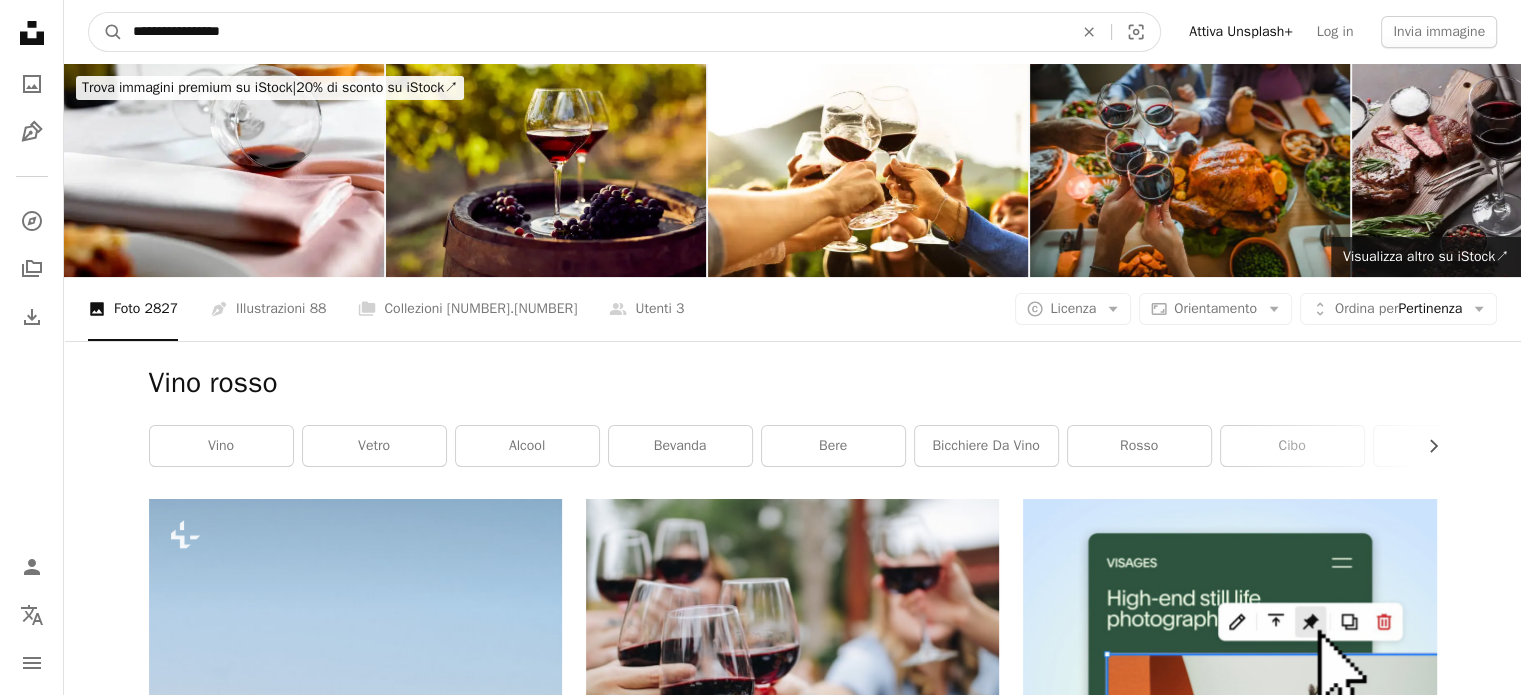 type on "**********" 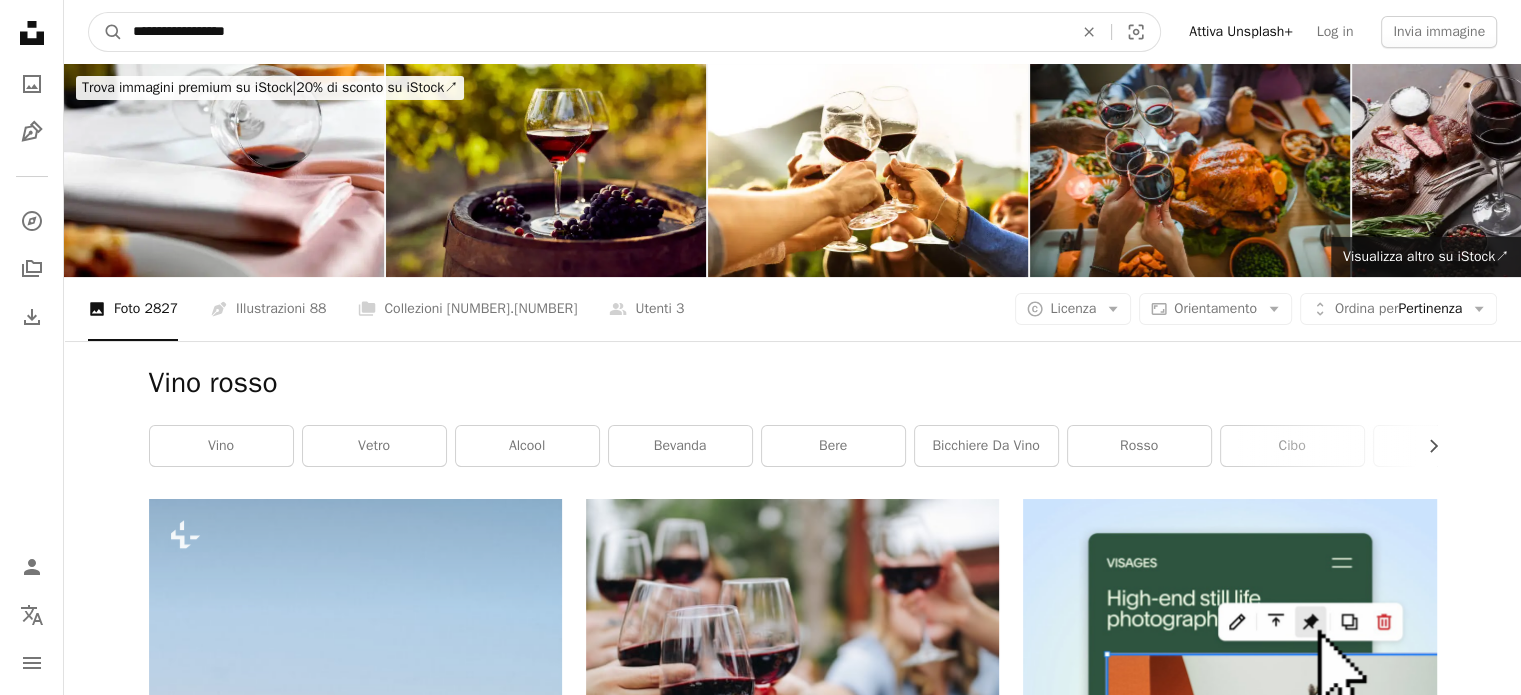click on "A magnifying glass" at bounding box center [106, 32] 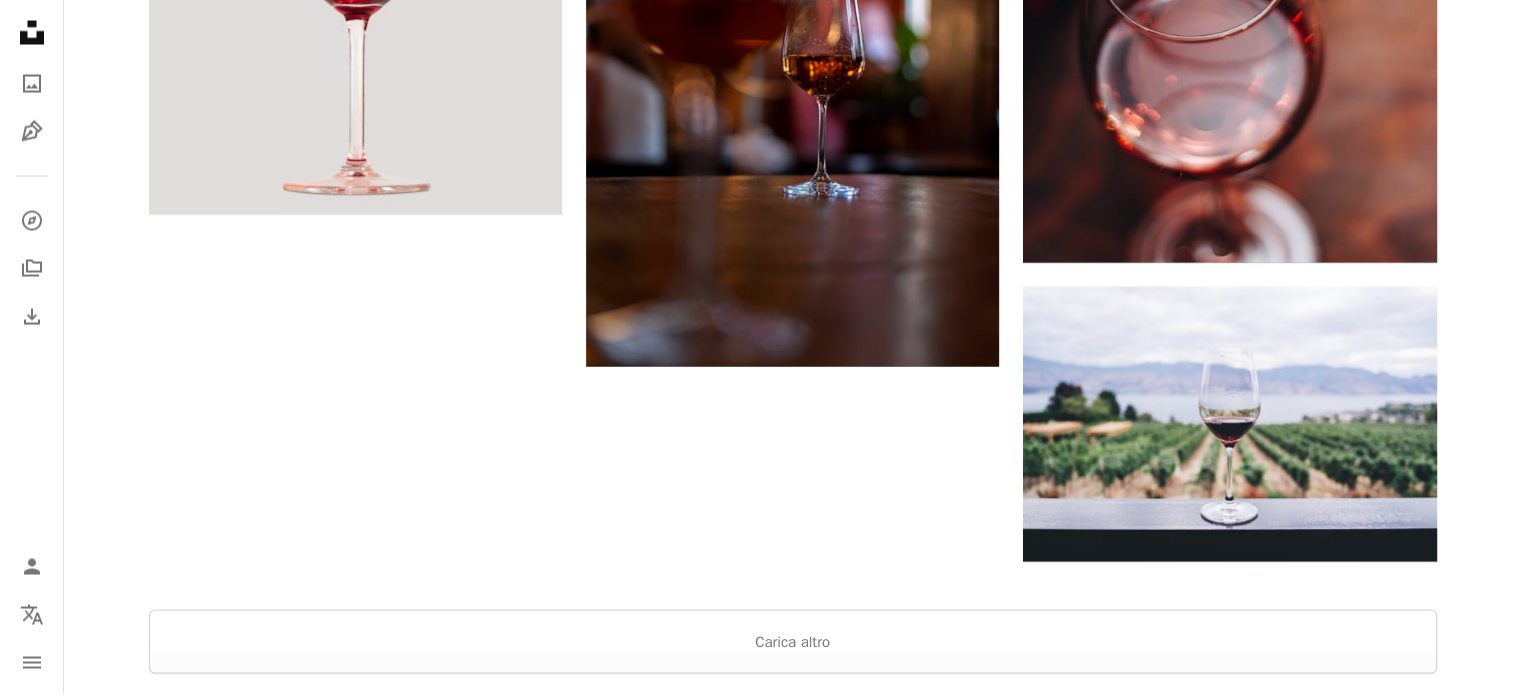 scroll, scrollTop: 4100, scrollLeft: 0, axis: vertical 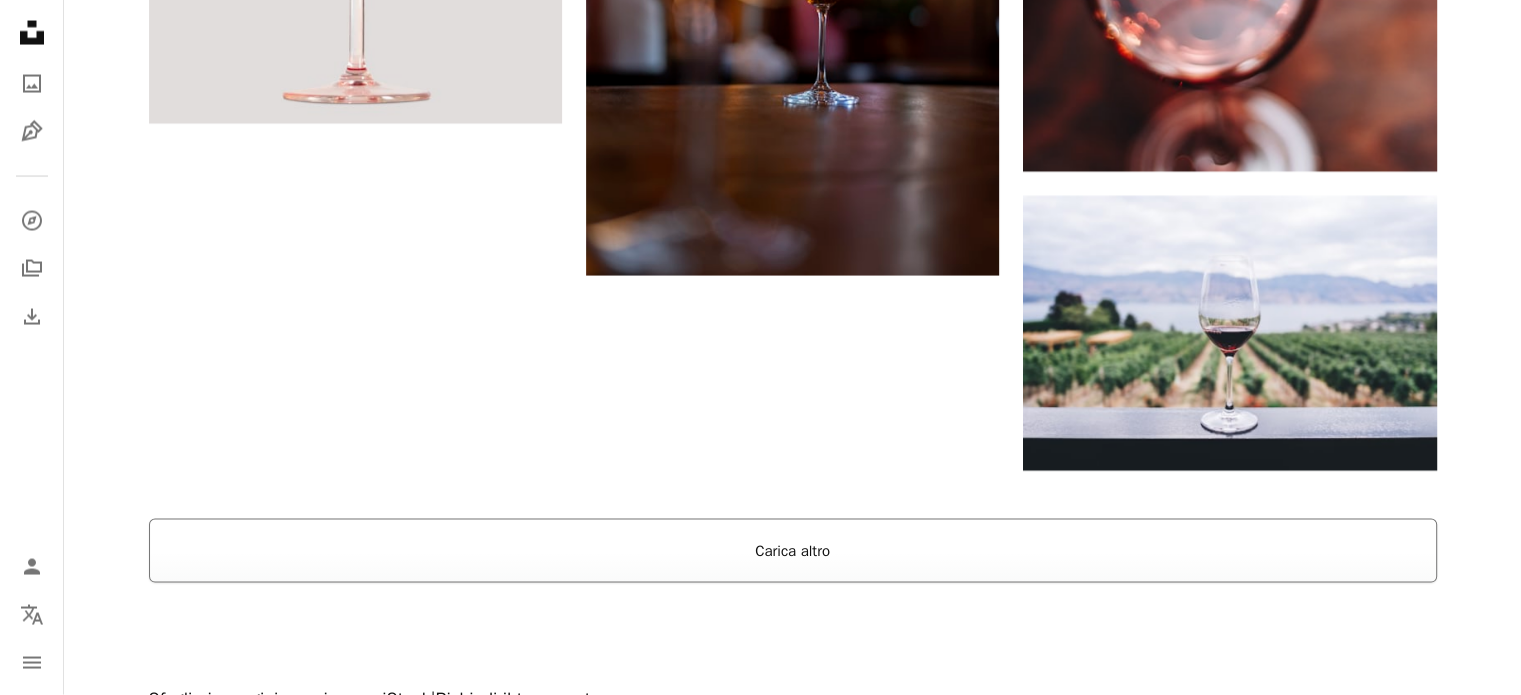 click on "Carica altro" at bounding box center [793, 551] 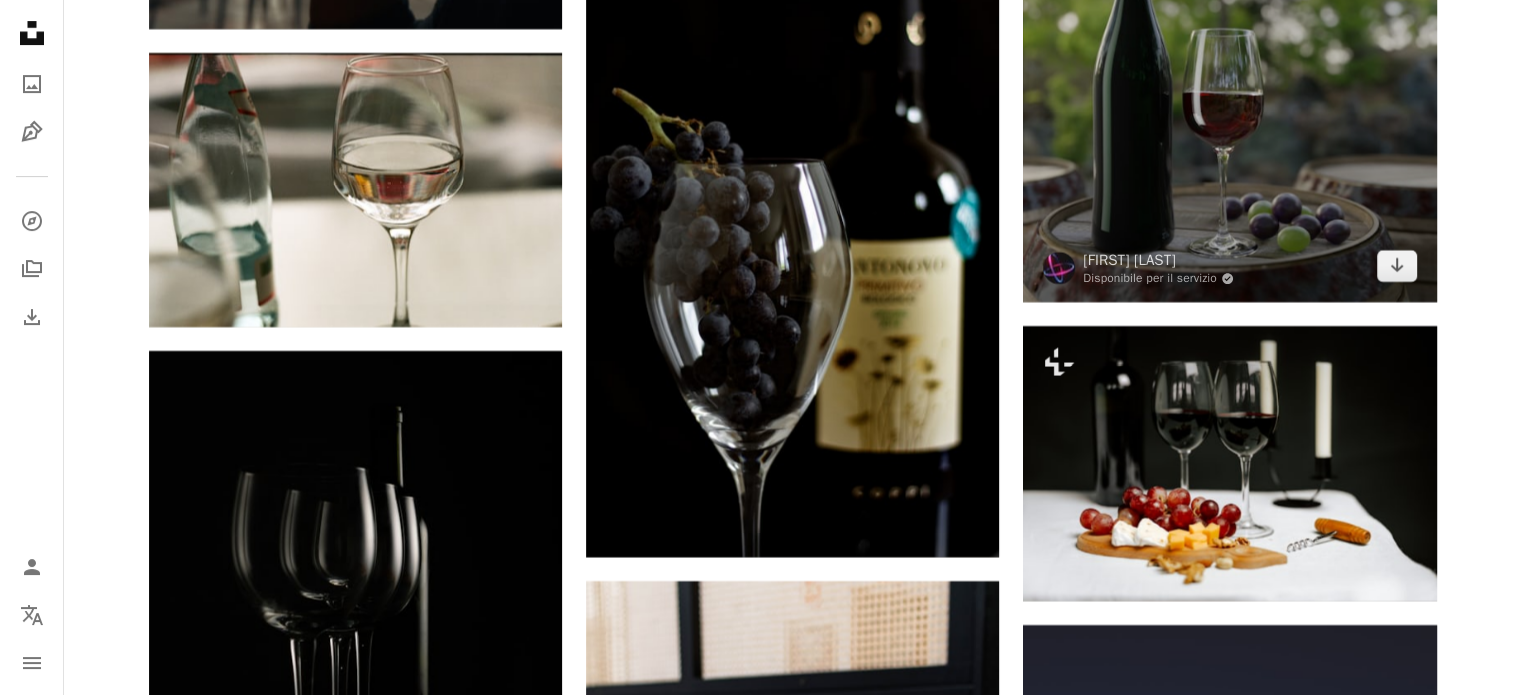 scroll, scrollTop: 31000, scrollLeft: 0, axis: vertical 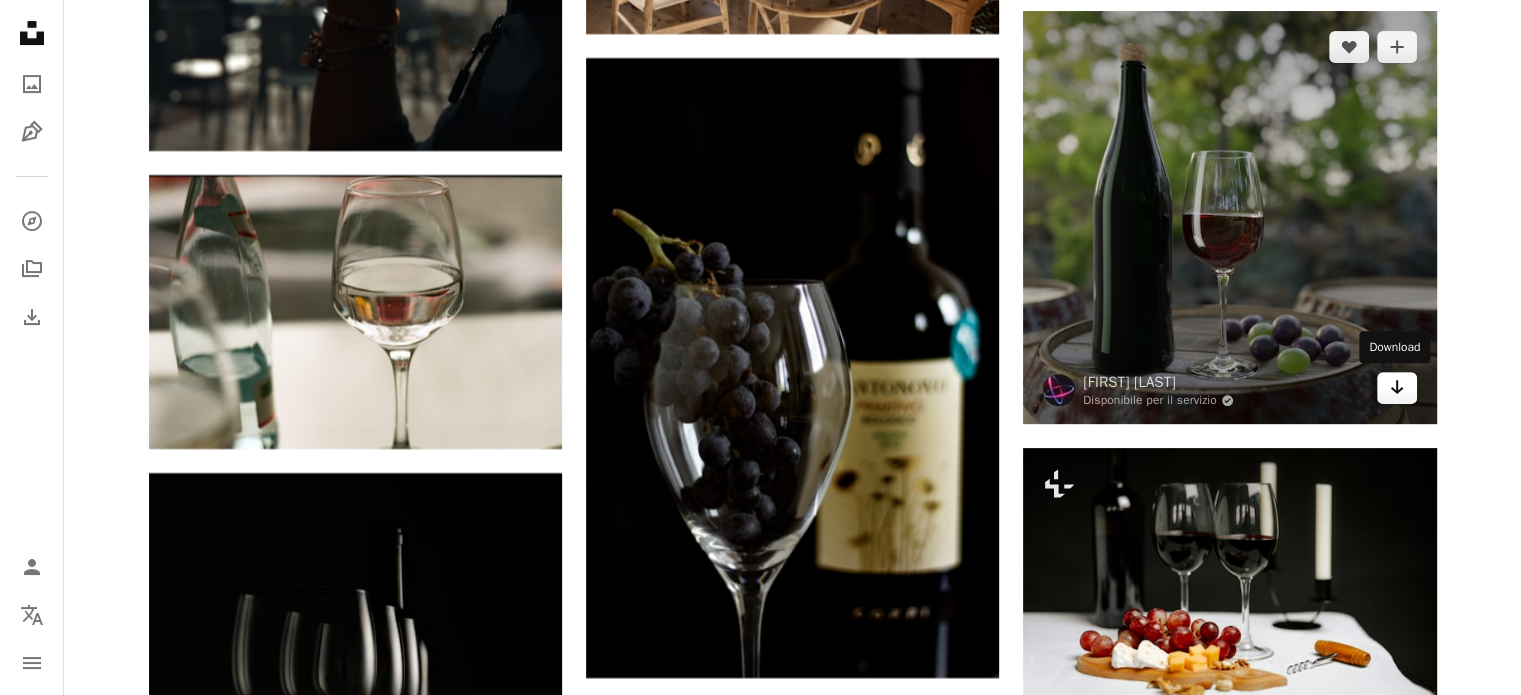 click 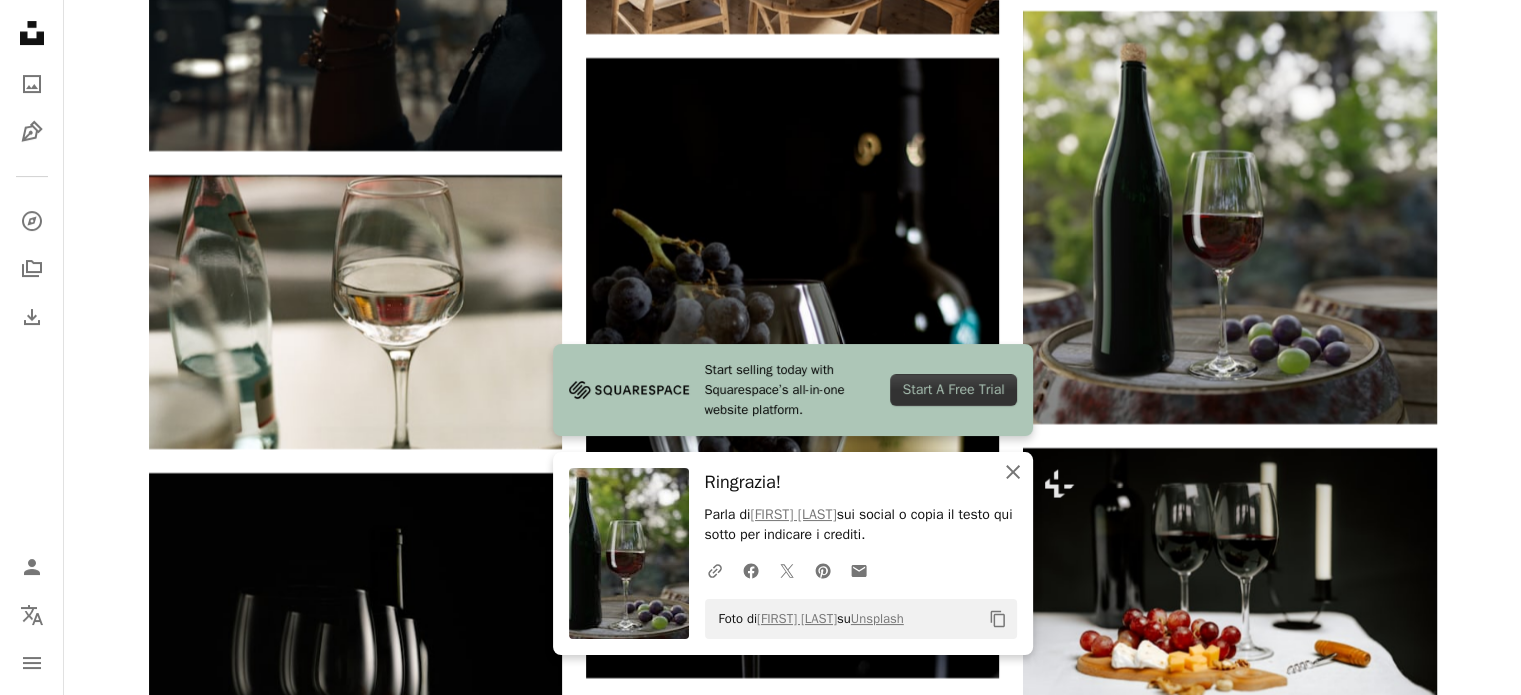 click on "An X shape" 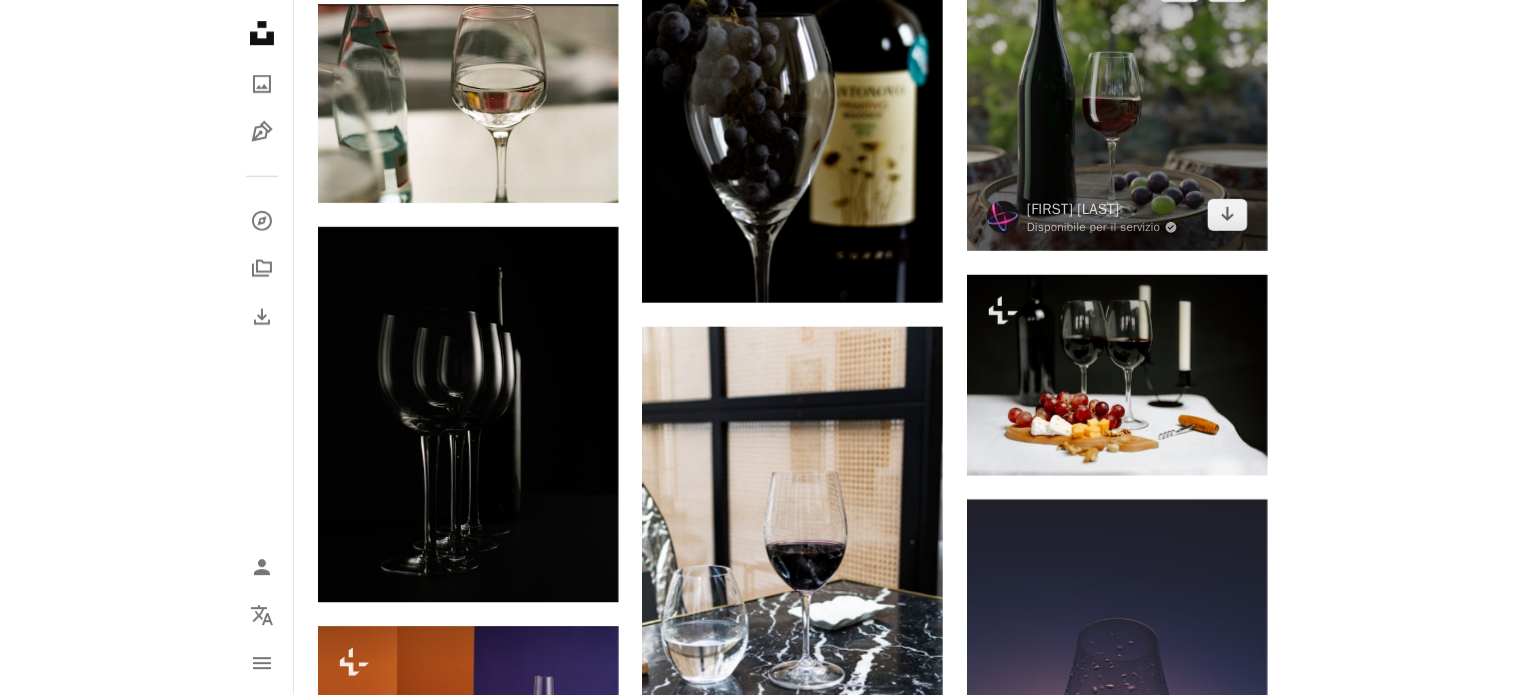 scroll, scrollTop: 31000, scrollLeft: 0, axis: vertical 